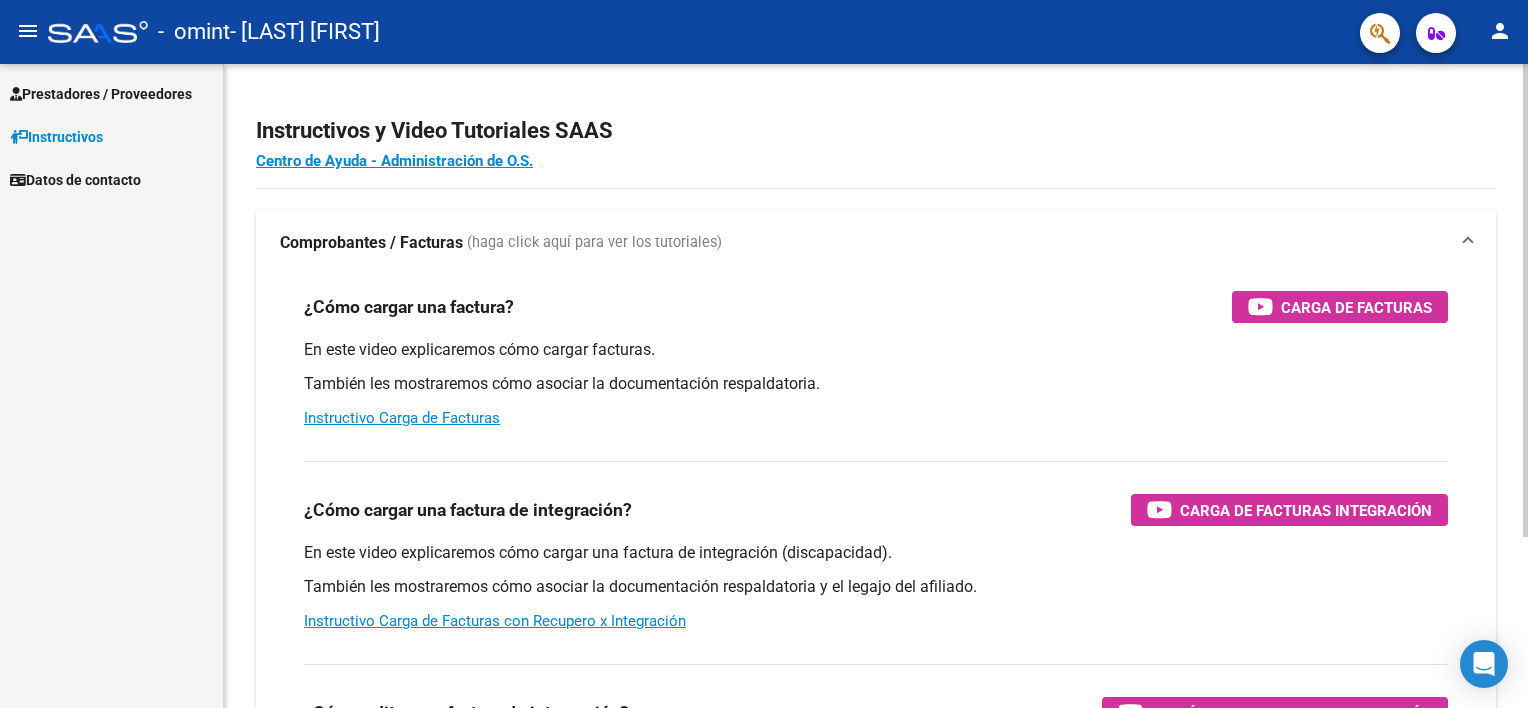 scroll, scrollTop: 0, scrollLeft: 0, axis: both 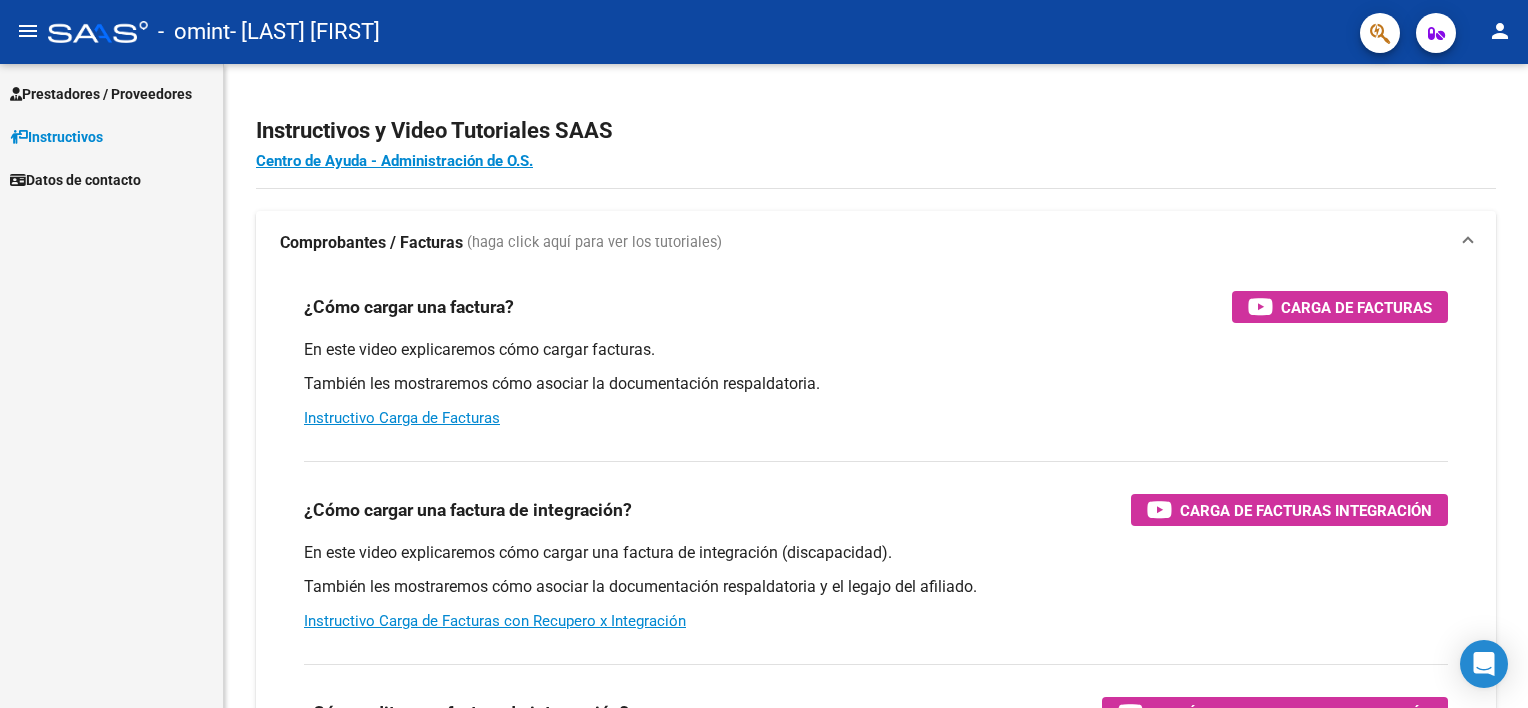 click on "Prestadores / Proveedores" at bounding box center (111, 93) 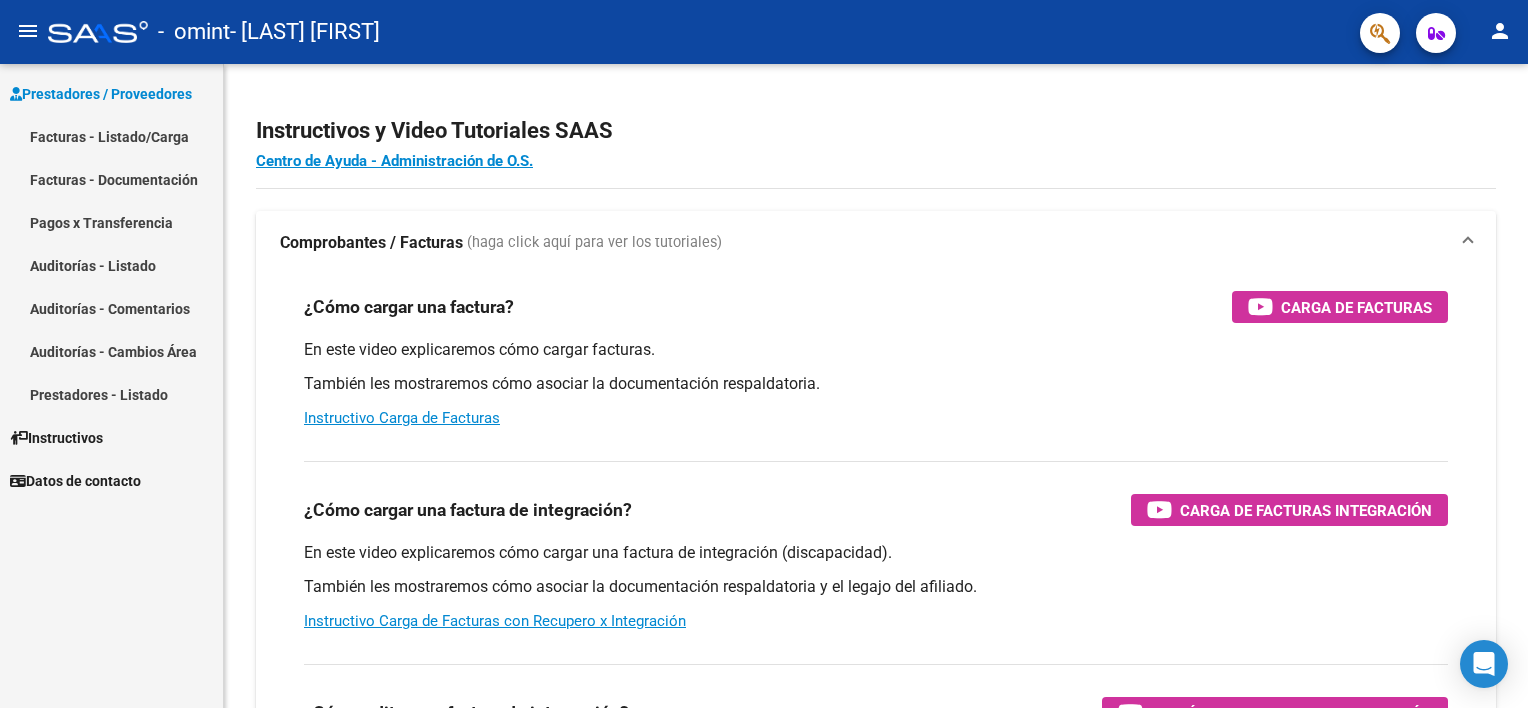 click on "Facturas - Listado/Carga" at bounding box center [111, 136] 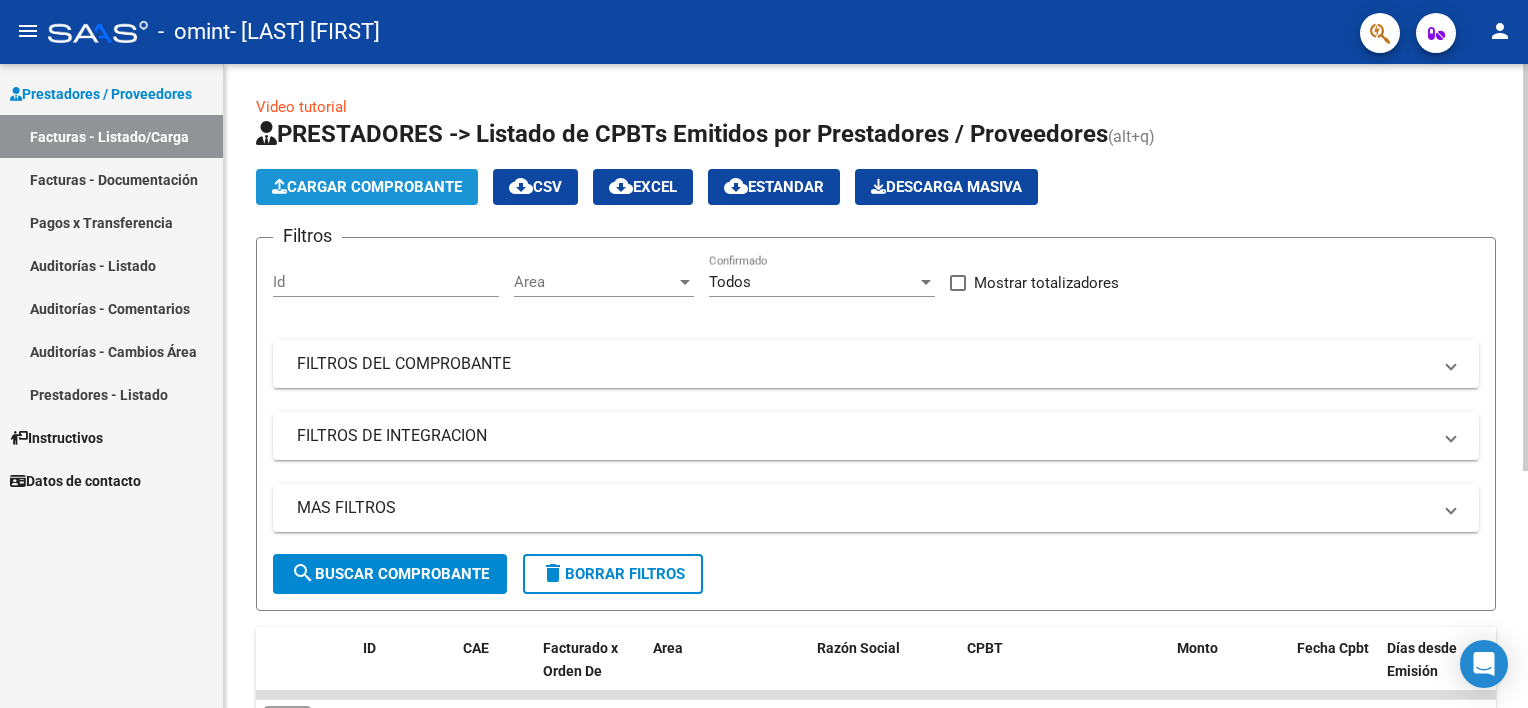 click on "Cargar Comprobante" 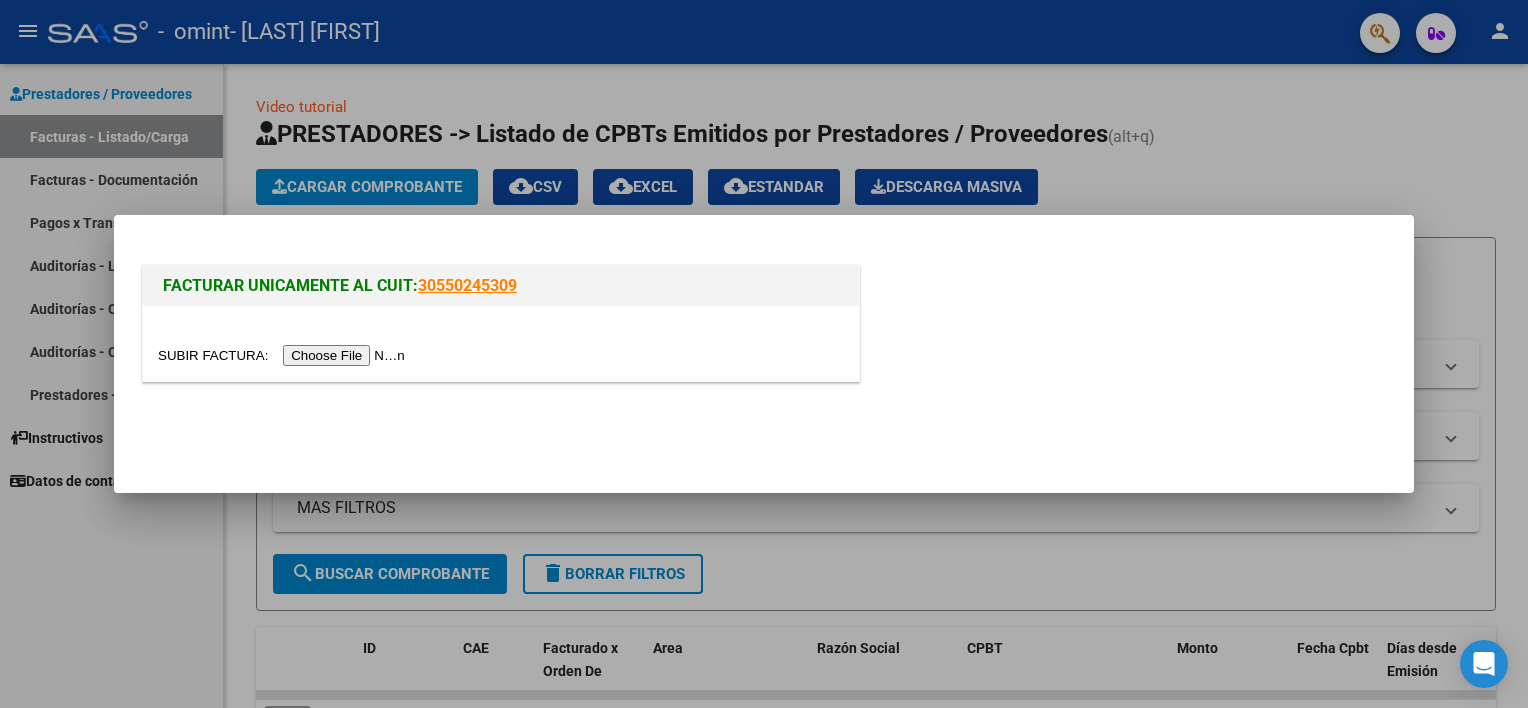 click at bounding box center [284, 355] 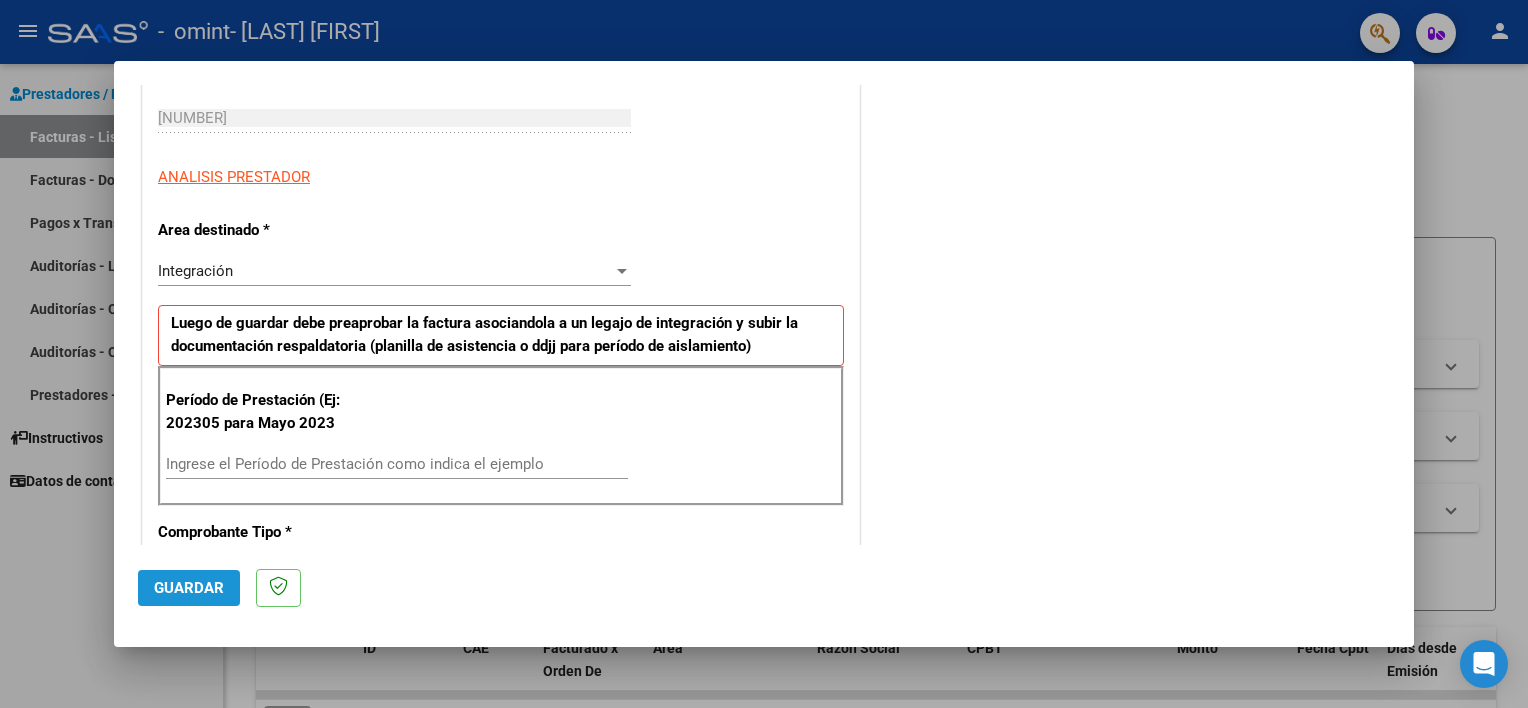 click on "Guardar" 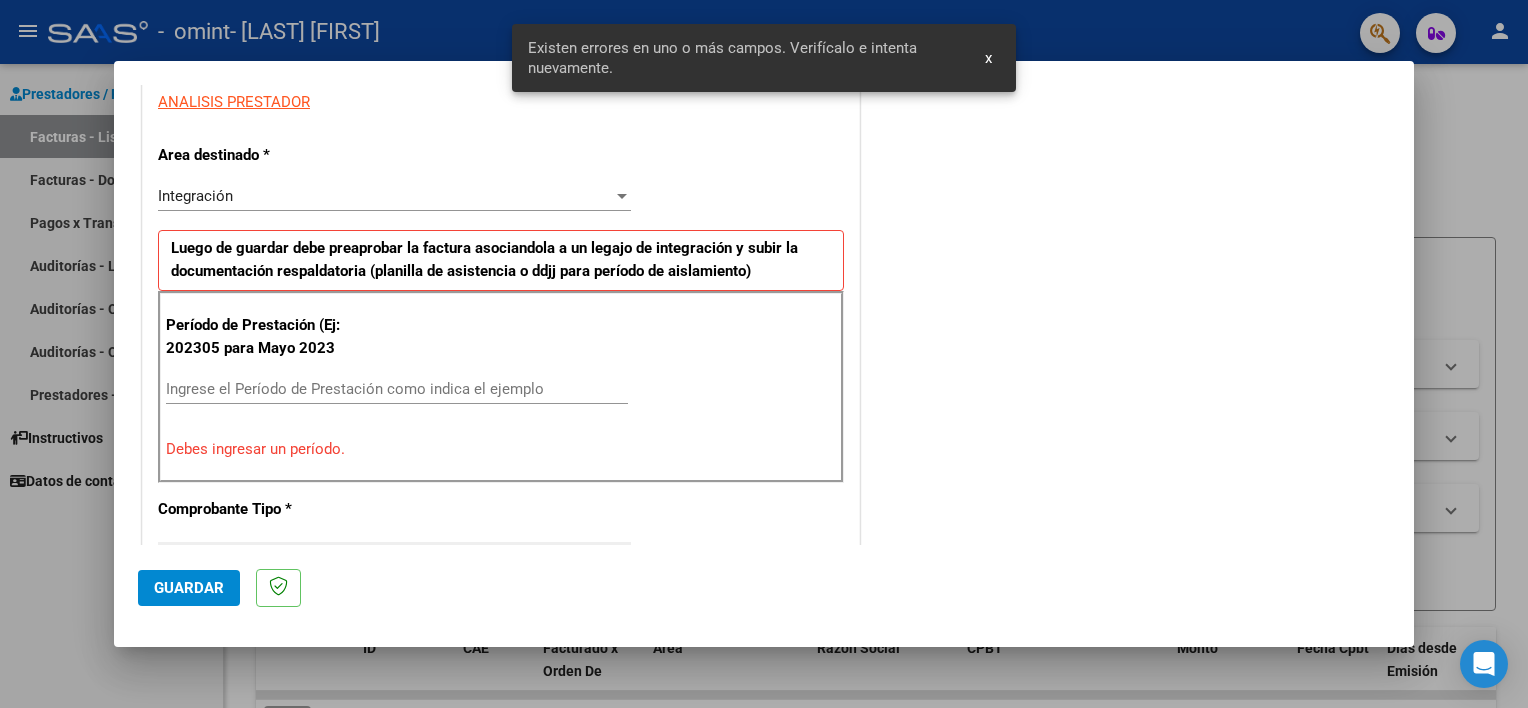 scroll, scrollTop: 427, scrollLeft: 0, axis: vertical 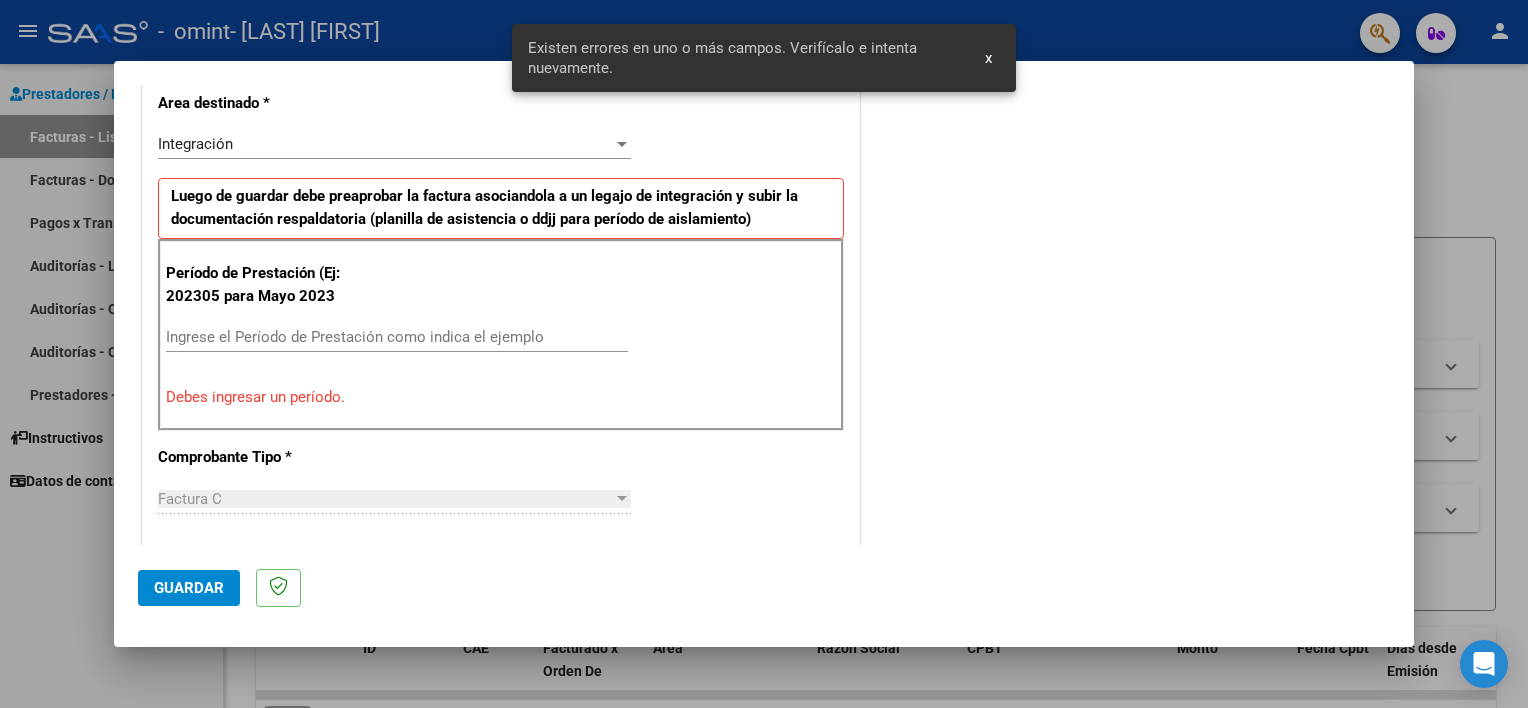 click on "Ingrese el Período de Prestación como indica el ejemplo" at bounding box center [397, 337] 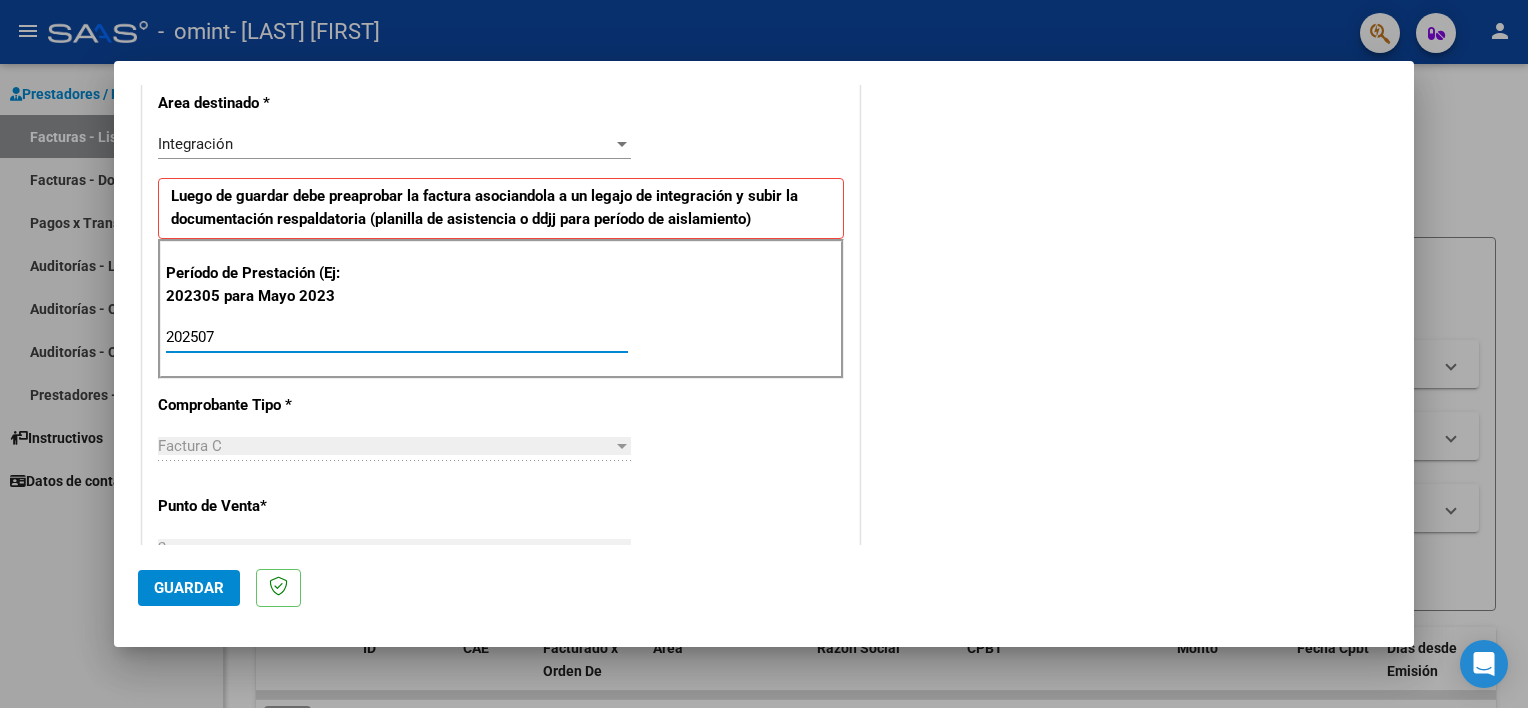 type on "202507" 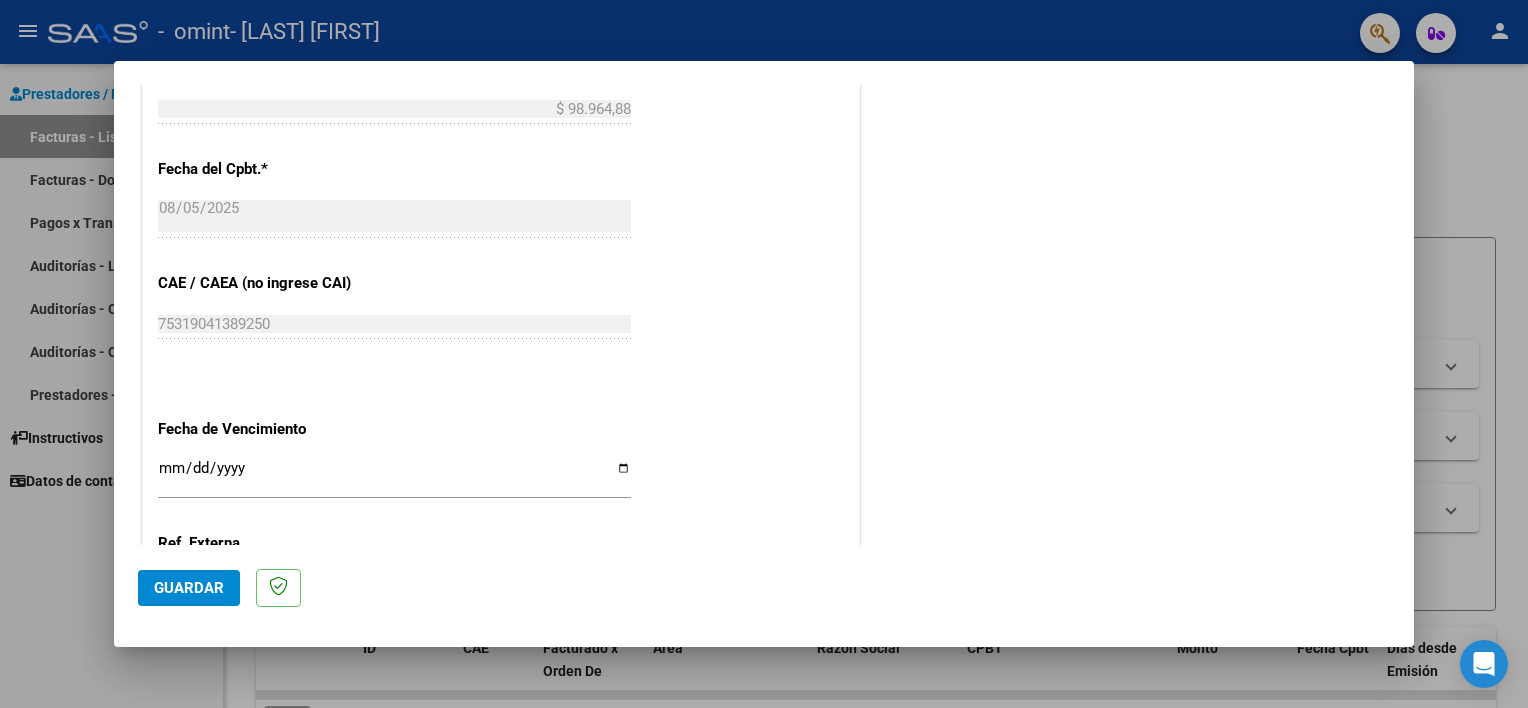 scroll, scrollTop: 1060, scrollLeft: 0, axis: vertical 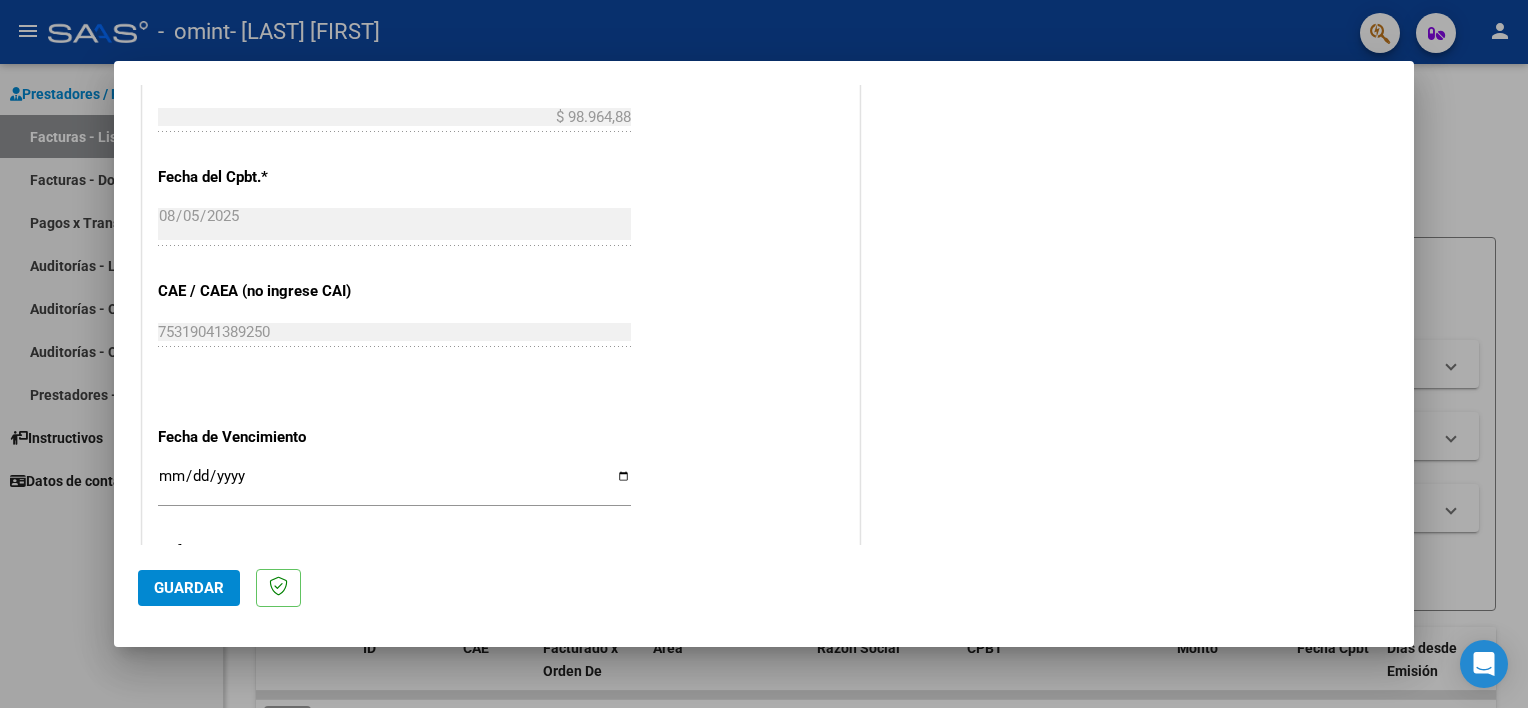 click on "Guardar" 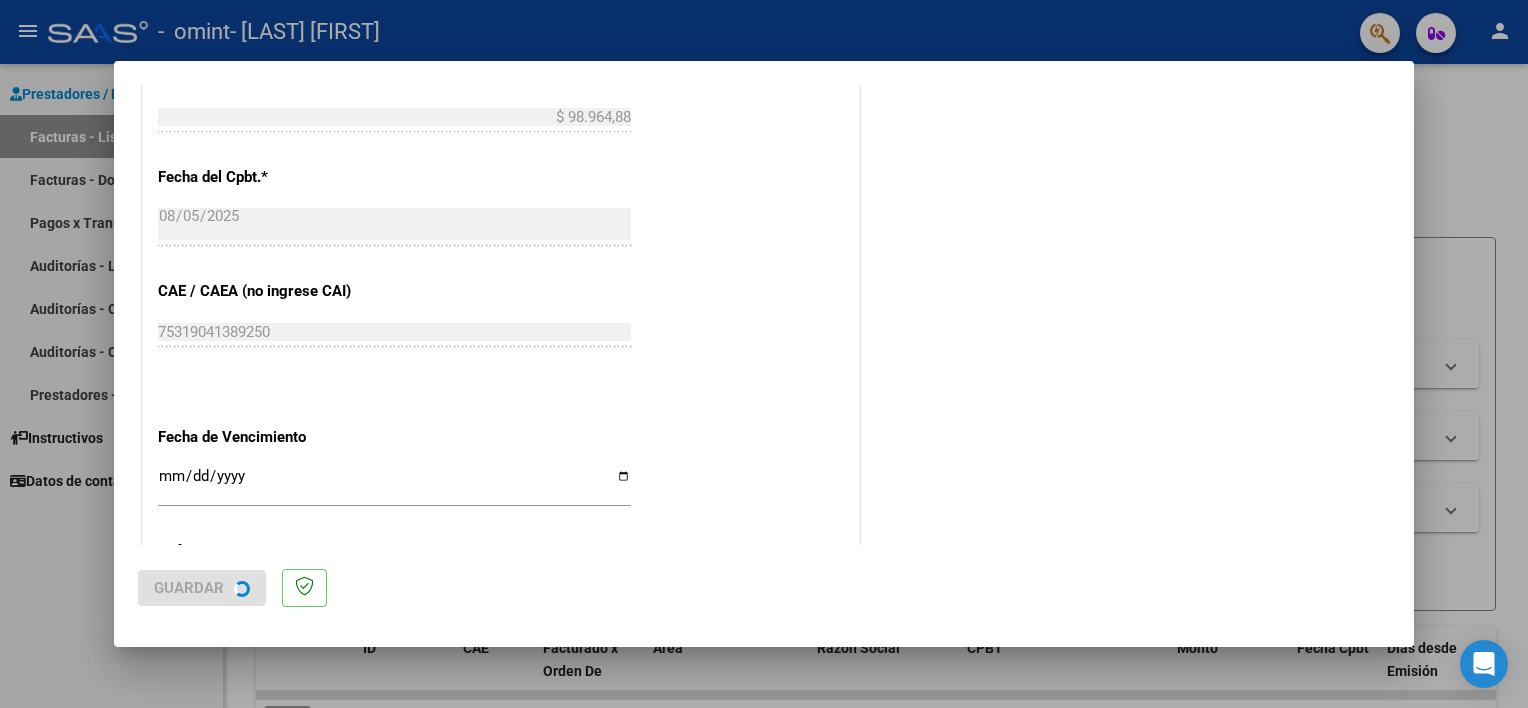 scroll, scrollTop: 0, scrollLeft: 0, axis: both 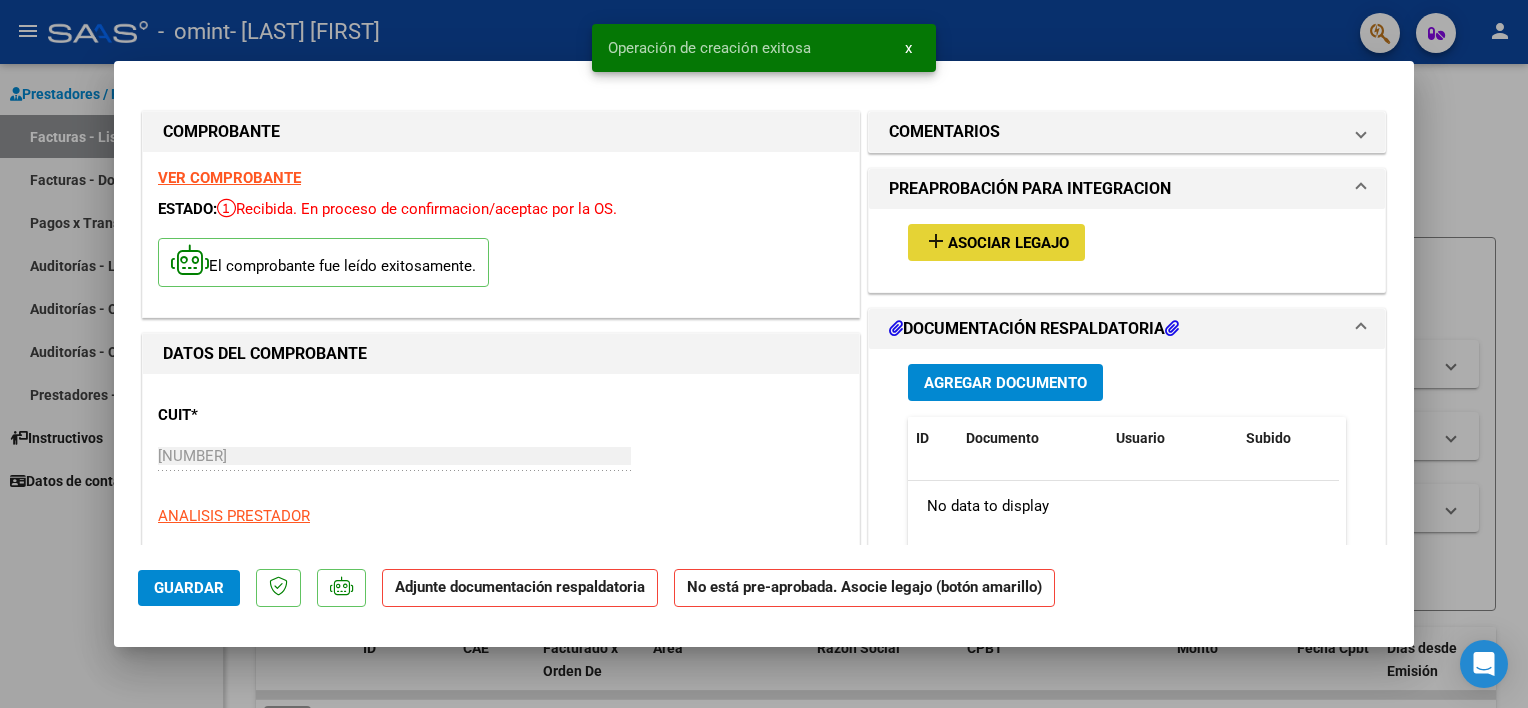 click on "Asociar Legajo" at bounding box center (1008, 243) 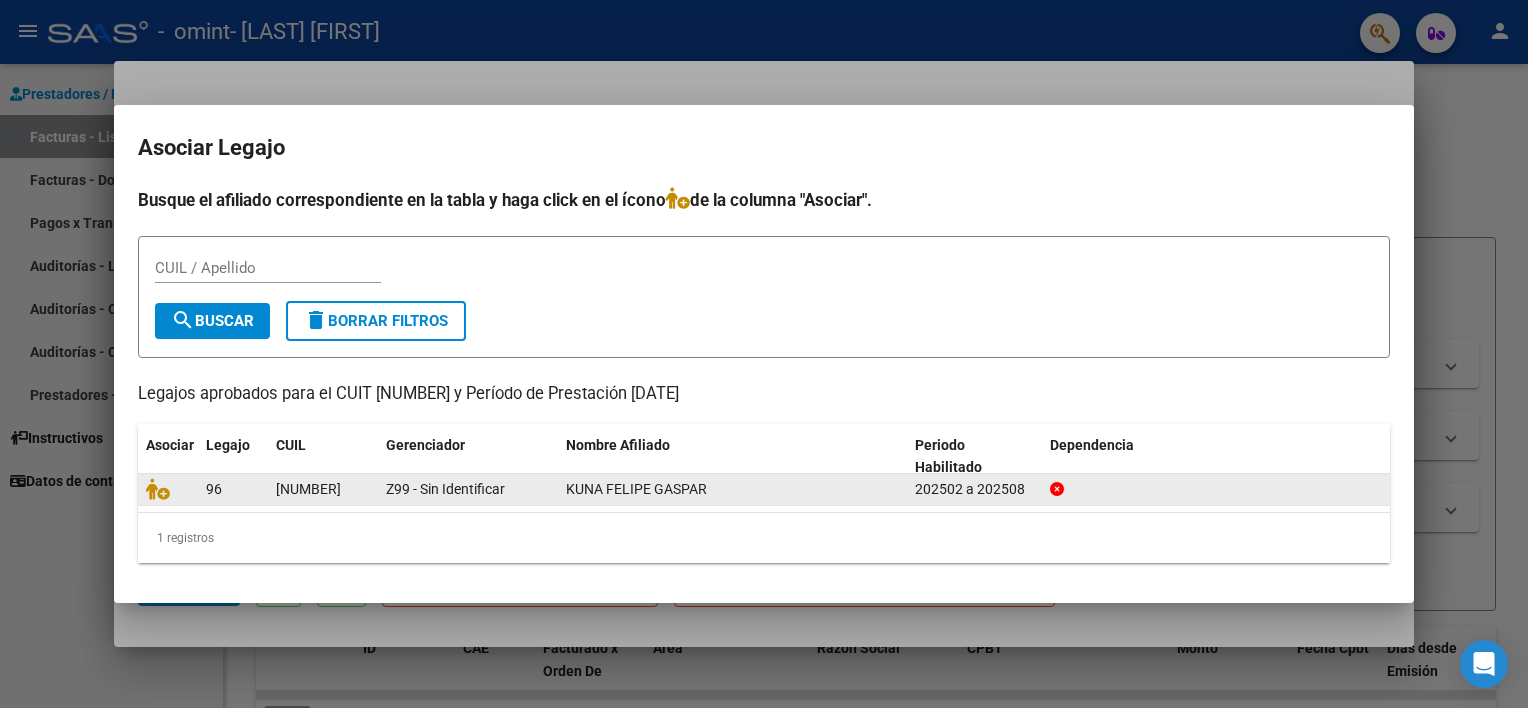 click on "KUNA FELIPE GASPAR" 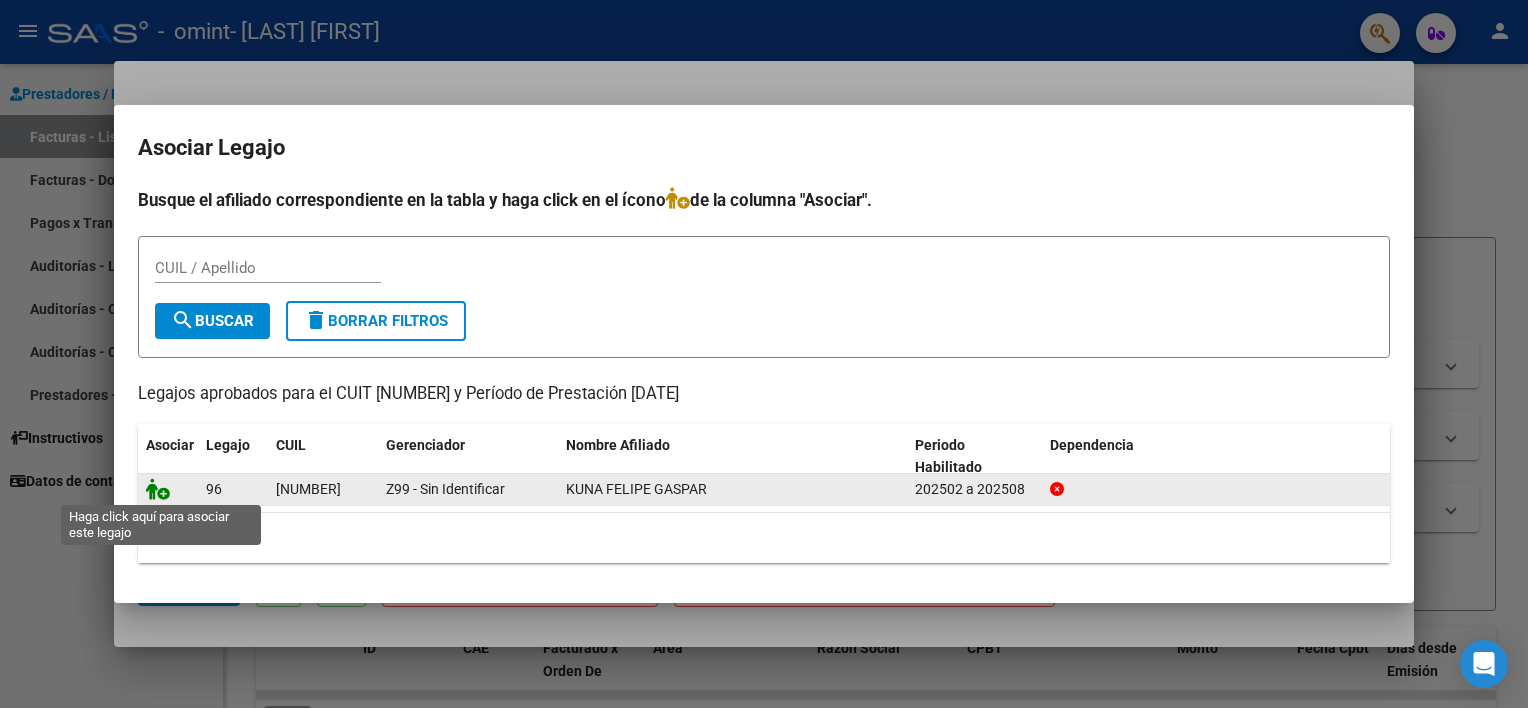 click 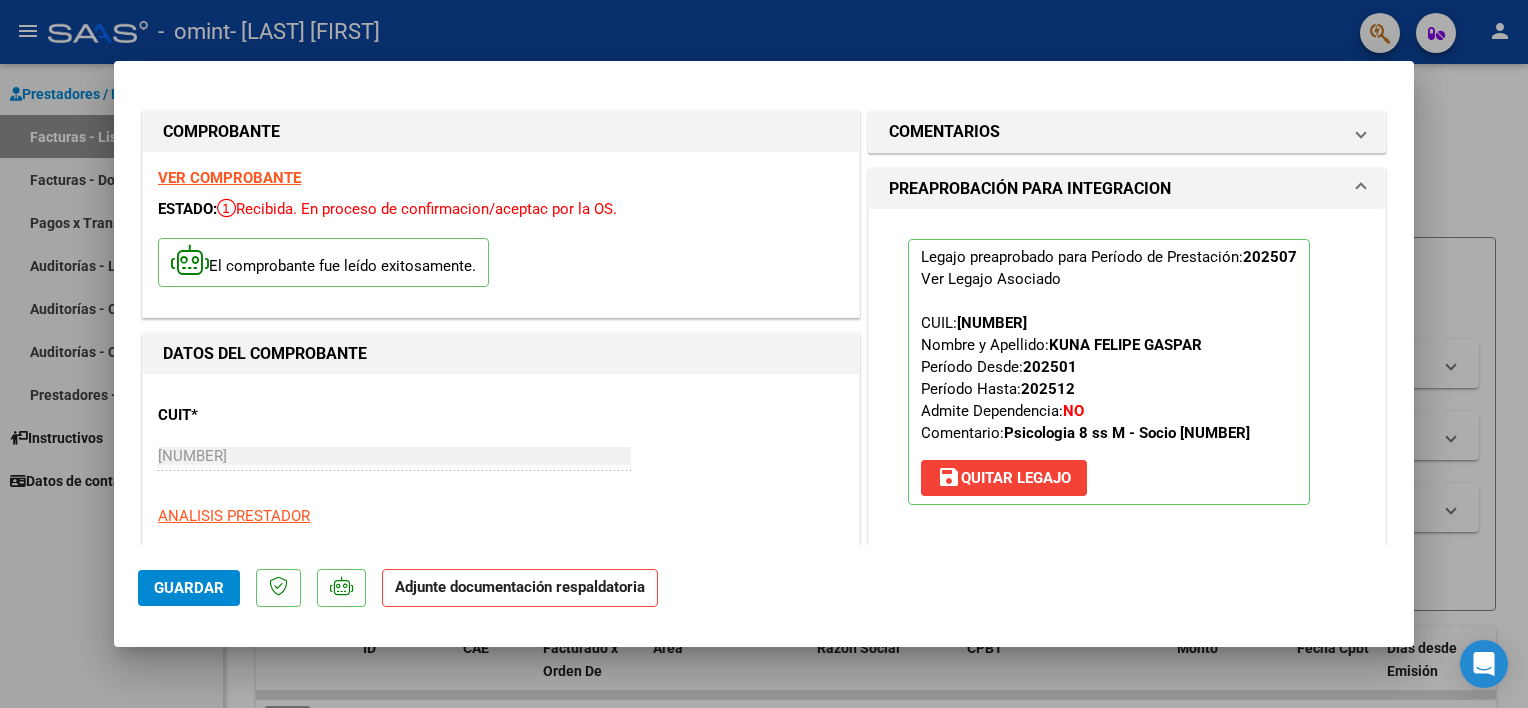 click on "Adjunte documentación respaldatoria" 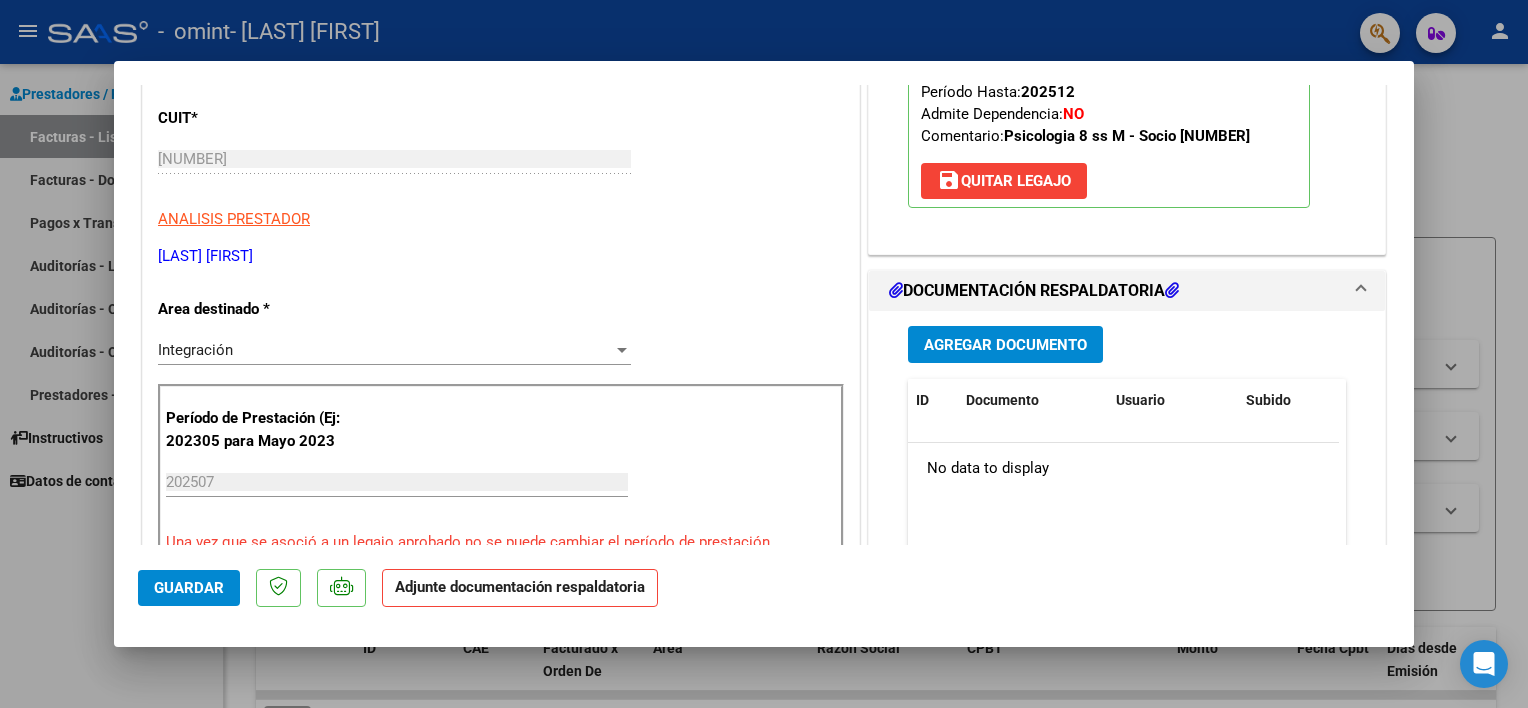 scroll, scrollTop: 300, scrollLeft: 0, axis: vertical 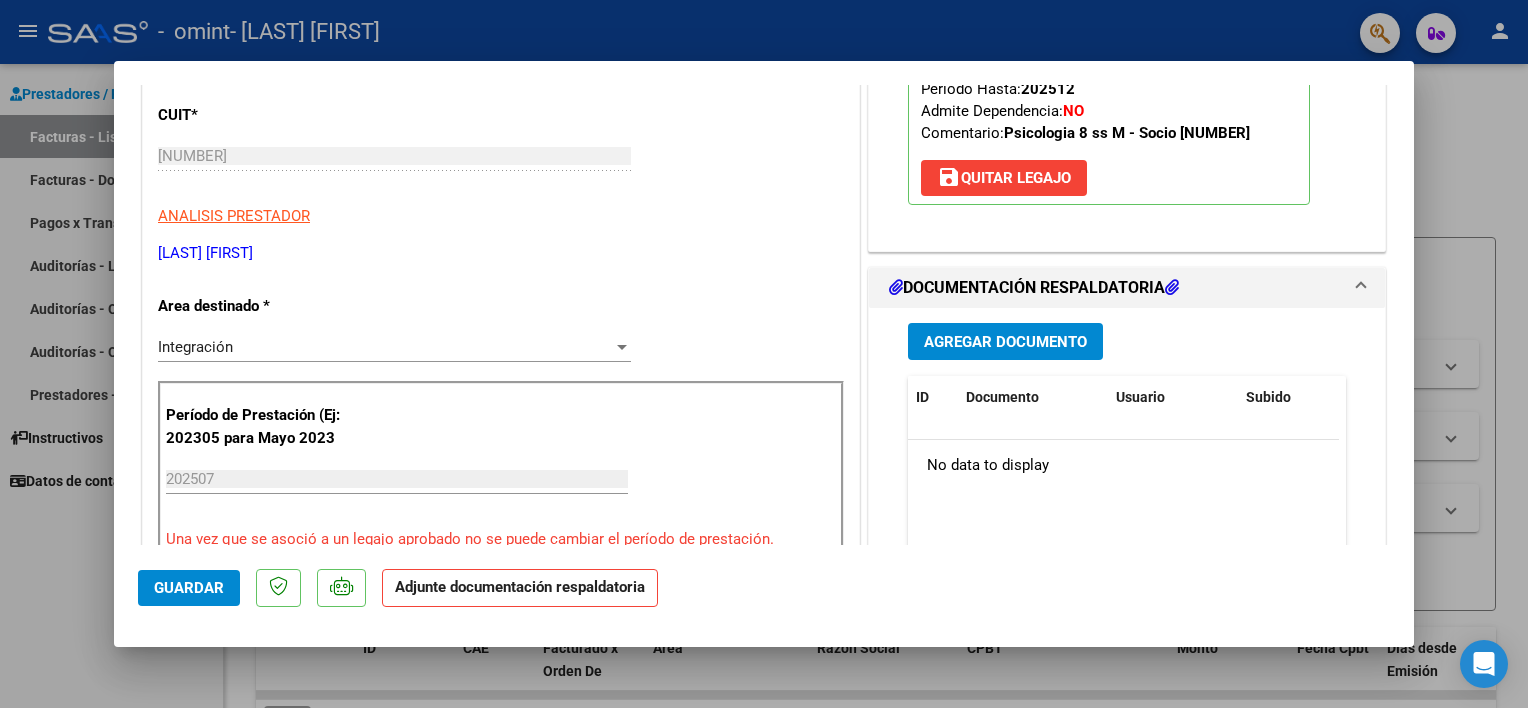 click on "Adjunte documentación respaldatoria" 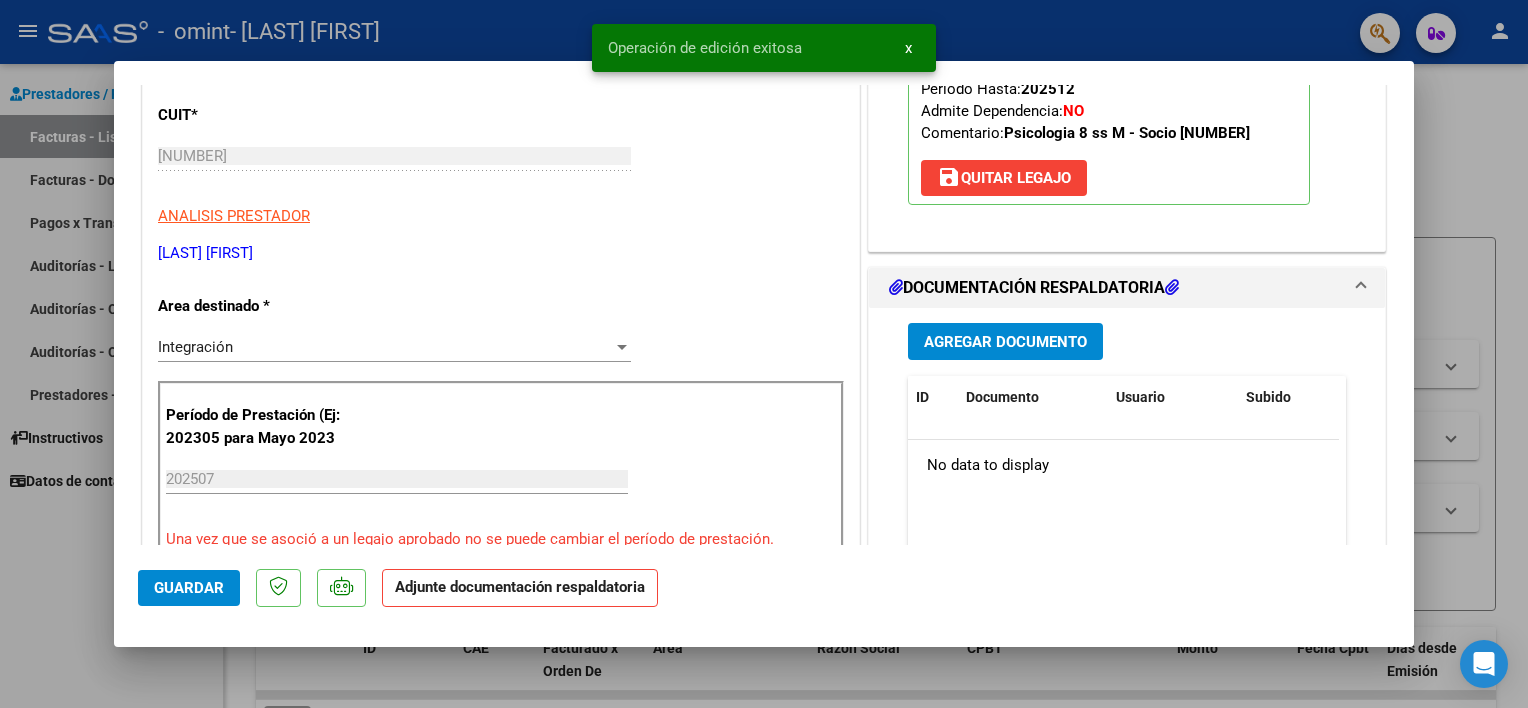 click at bounding box center (764, 354) 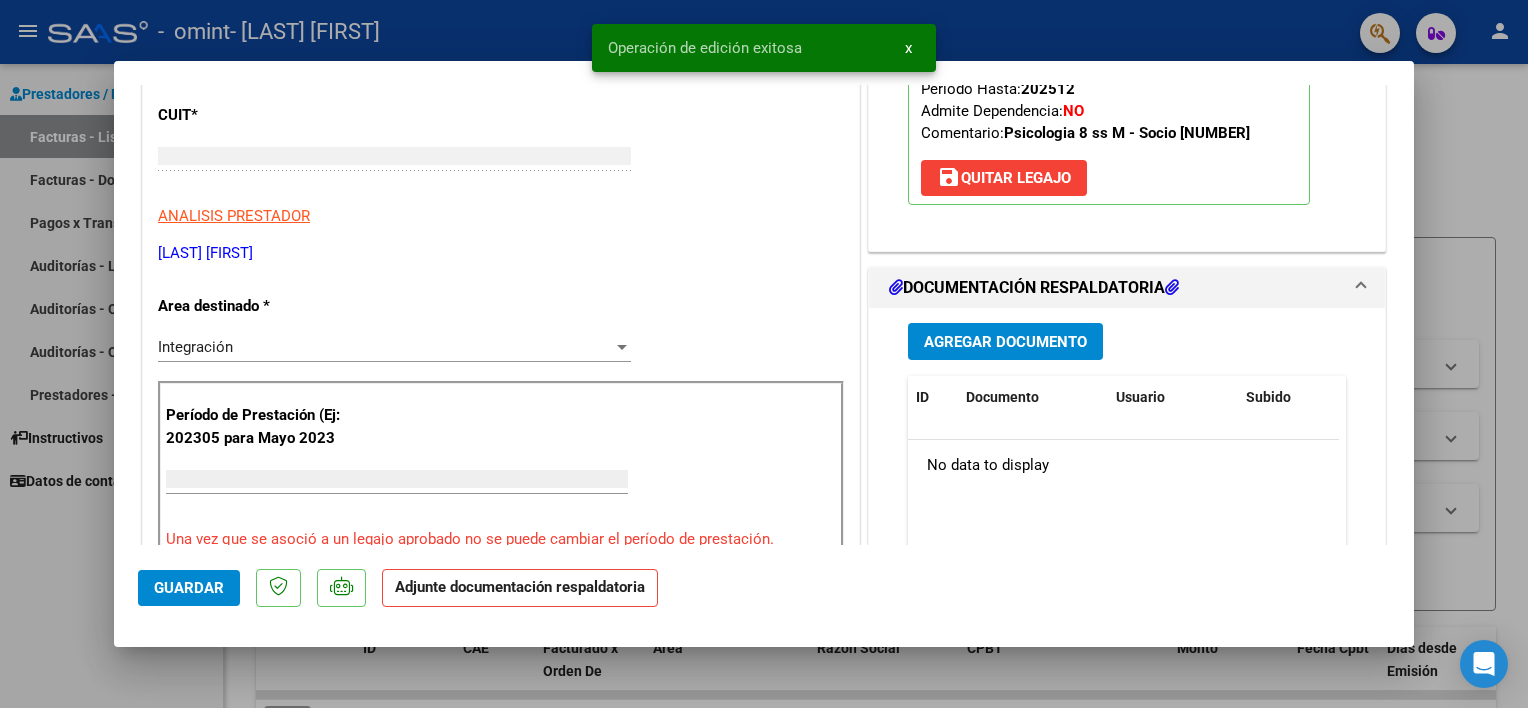 scroll, scrollTop: 0, scrollLeft: 0, axis: both 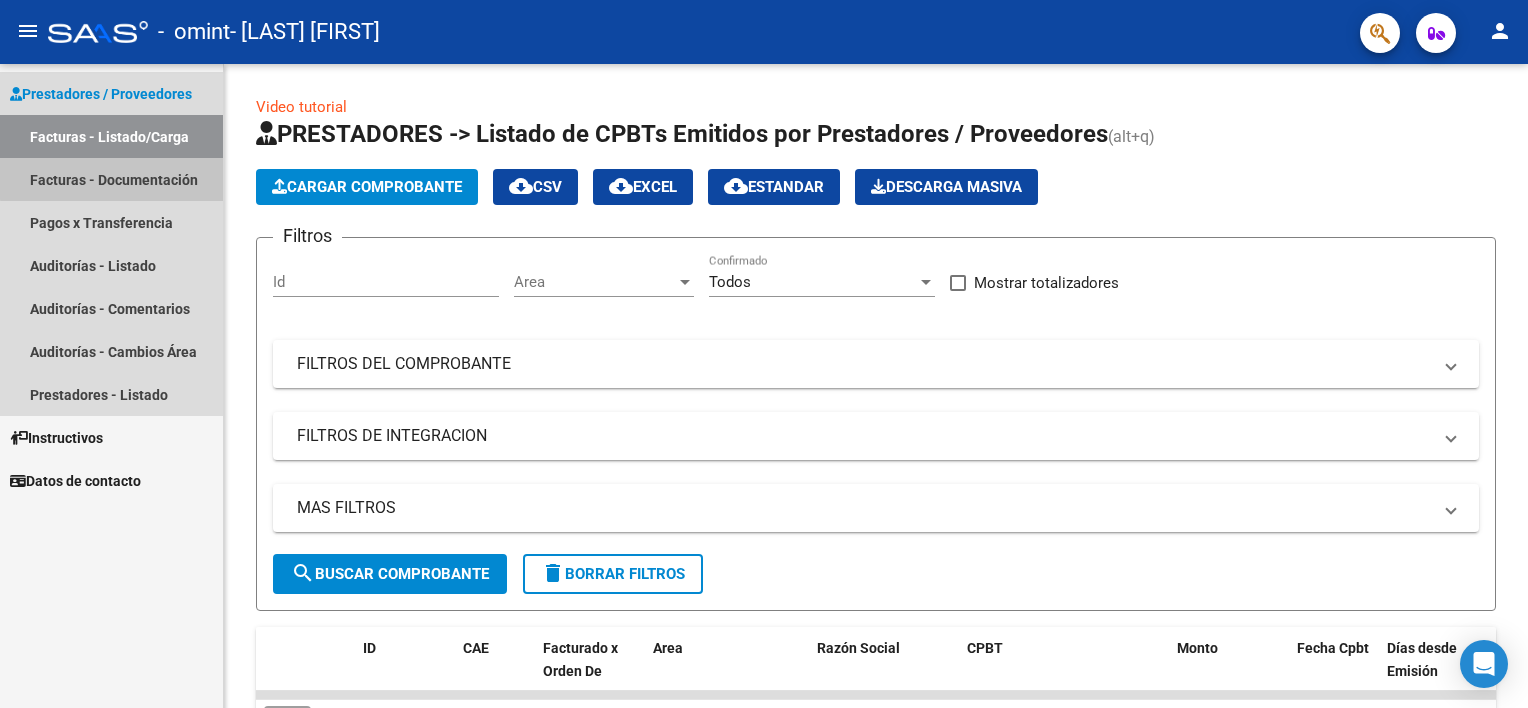 click on "Facturas - Documentación" at bounding box center [111, 179] 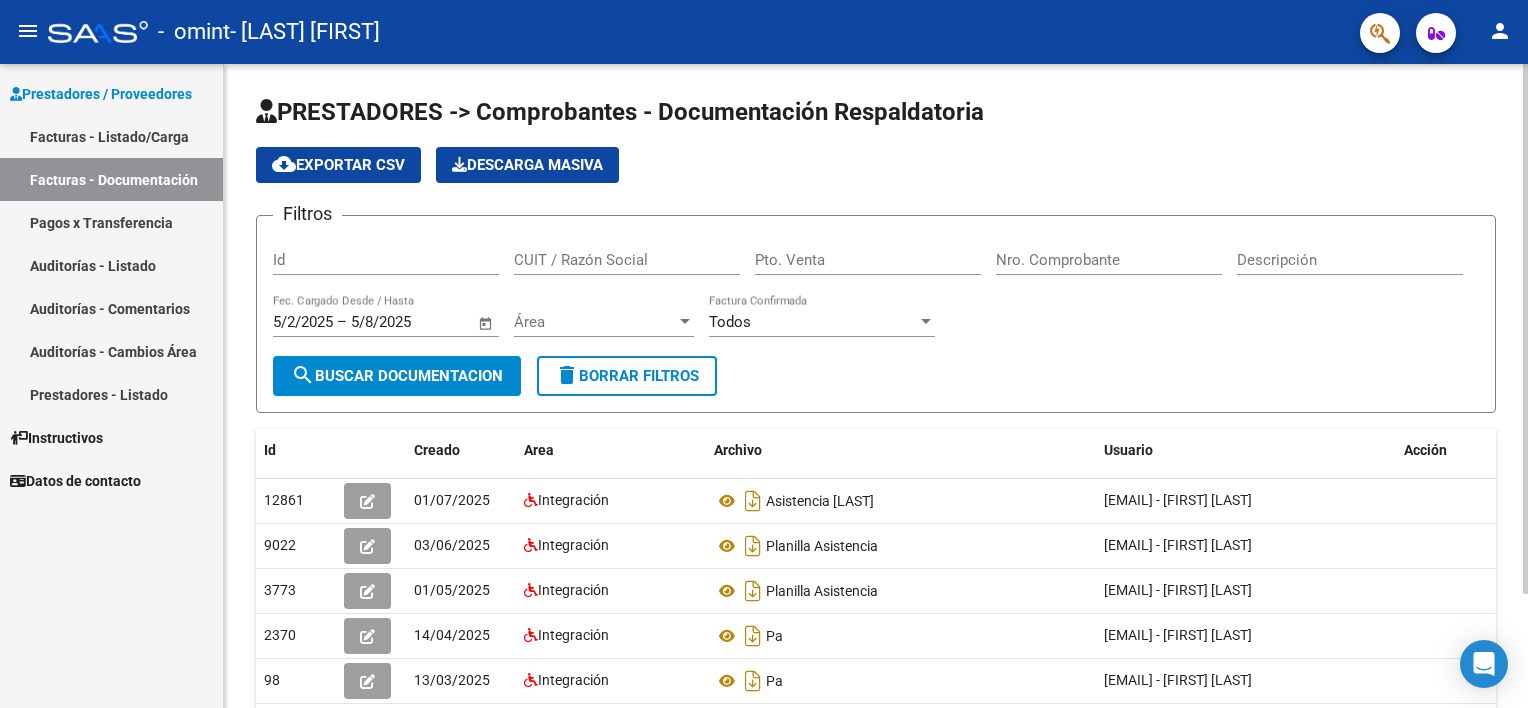 scroll, scrollTop: 0, scrollLeft: 0, axis: both 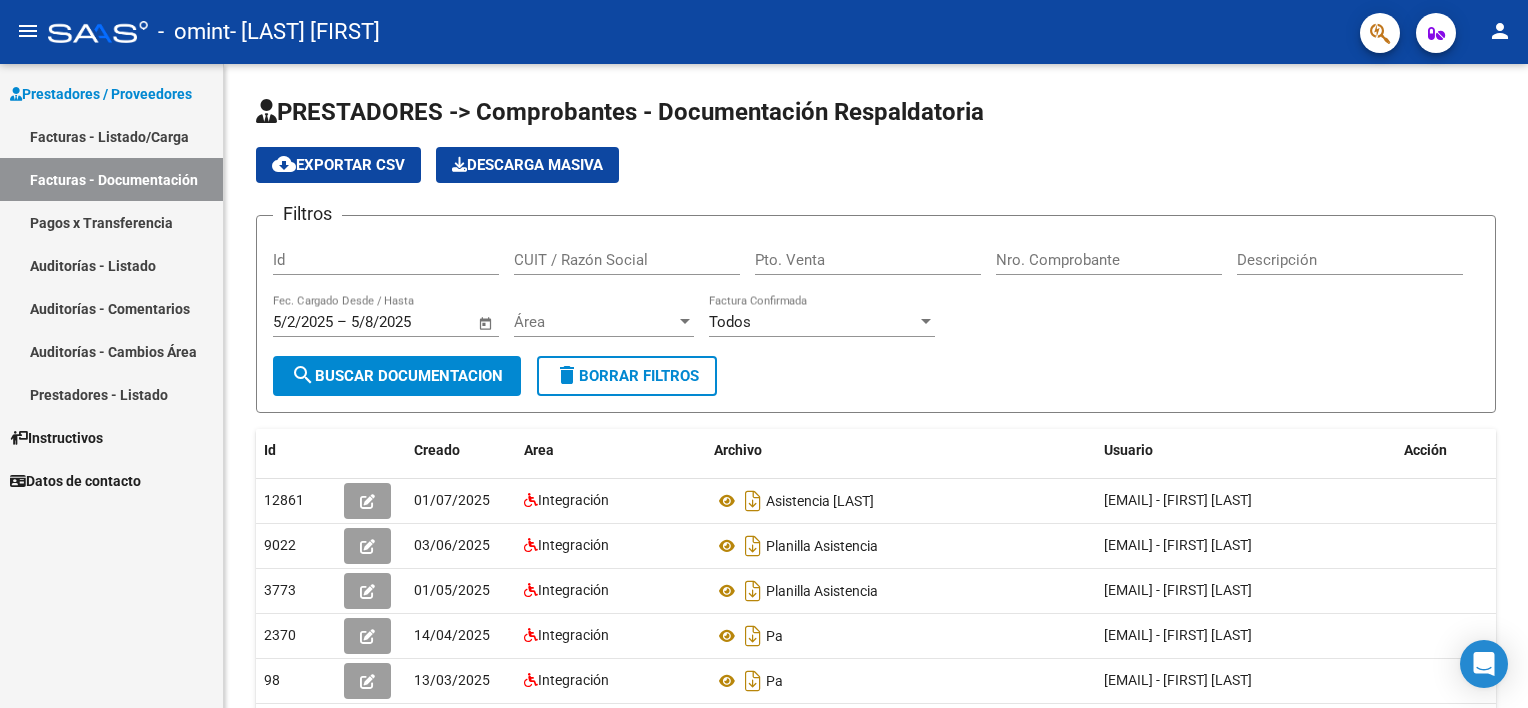 click on "Facturas - Listado/Carga" at bounding box center (111, 136) 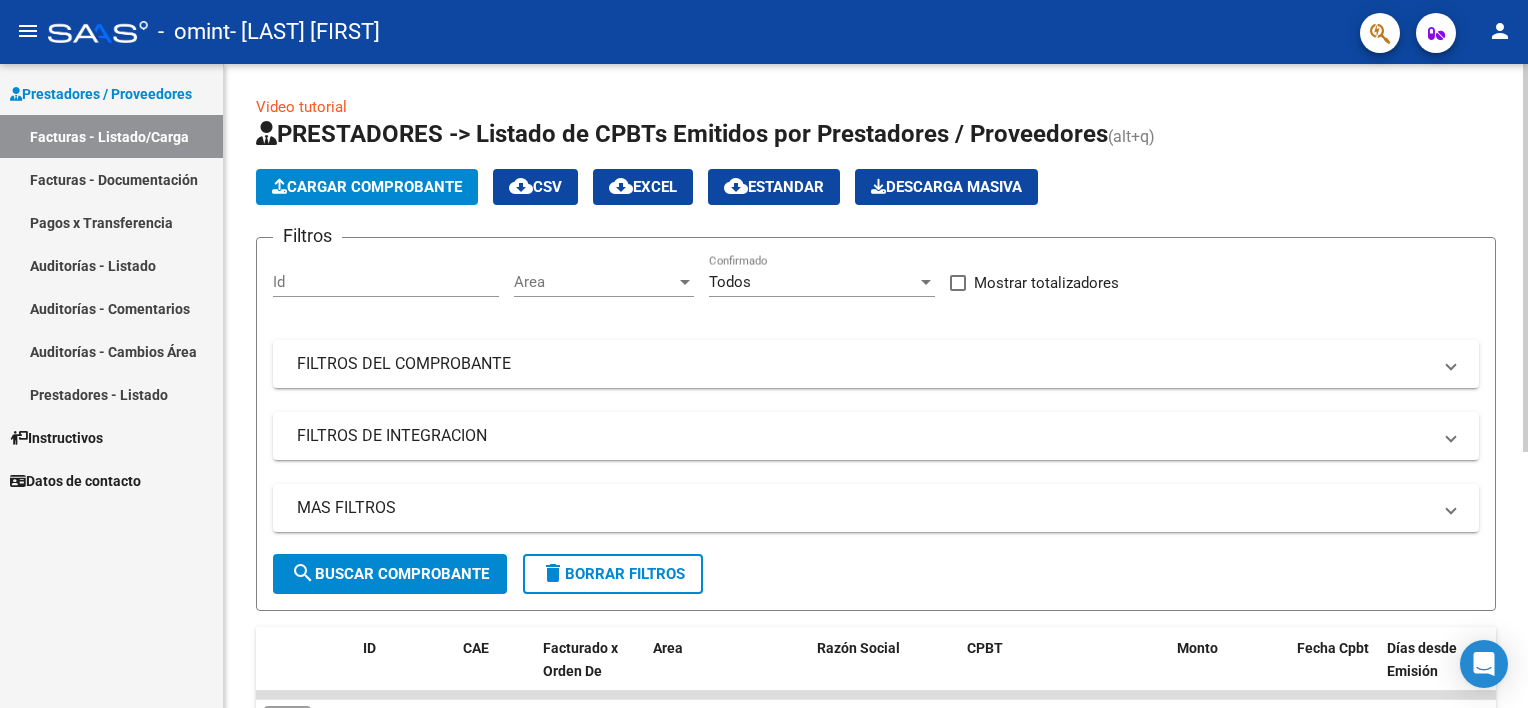 click on "Cargar Comprobante" 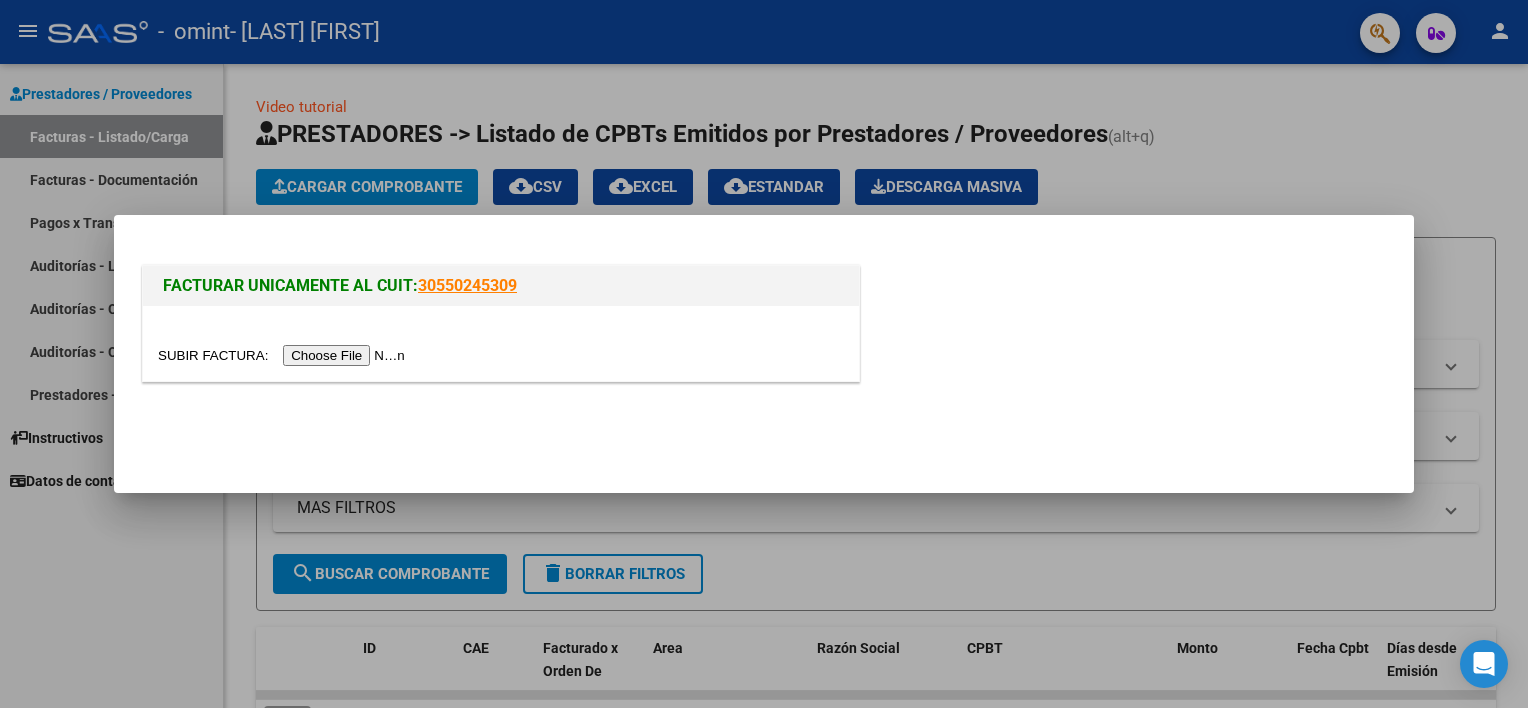 click at bounding box center [284, 355] 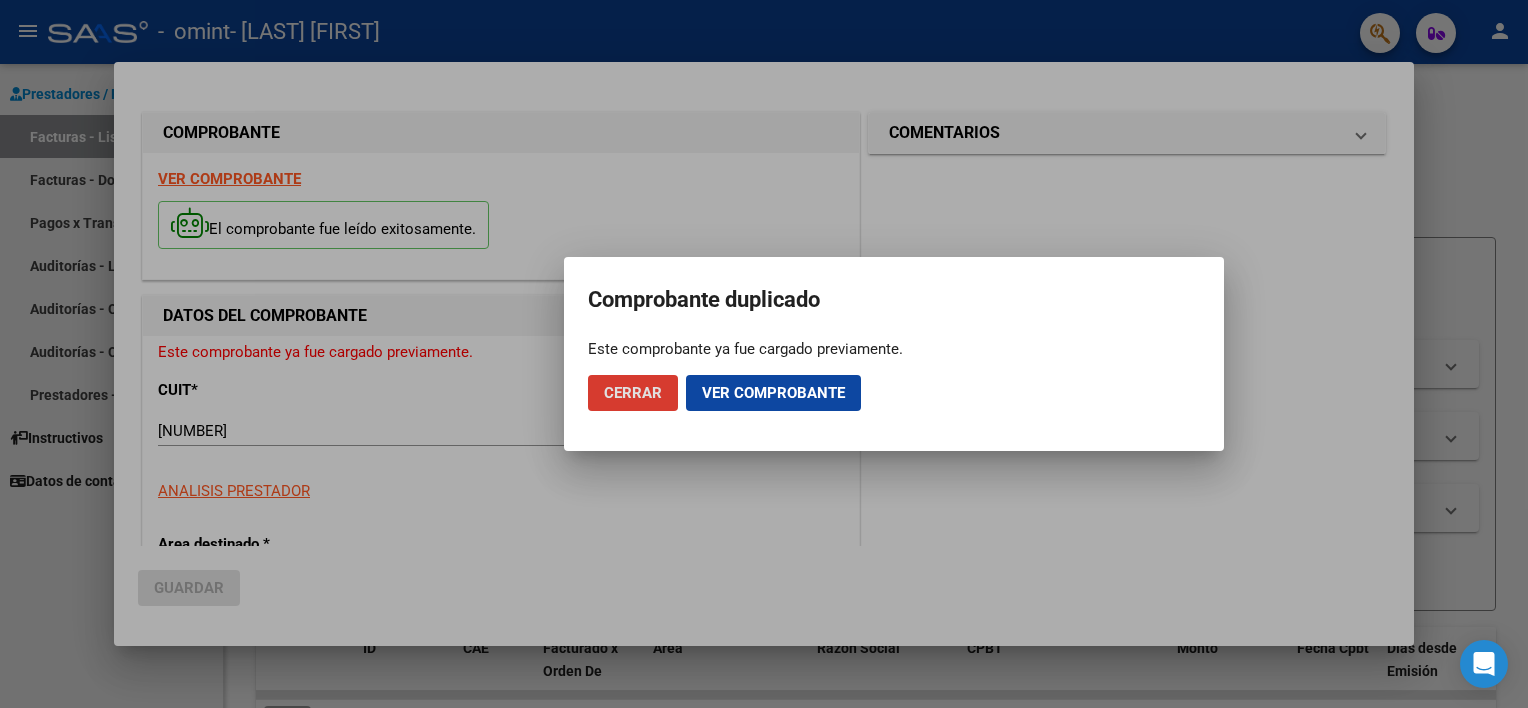 click on "Ver comprobante" 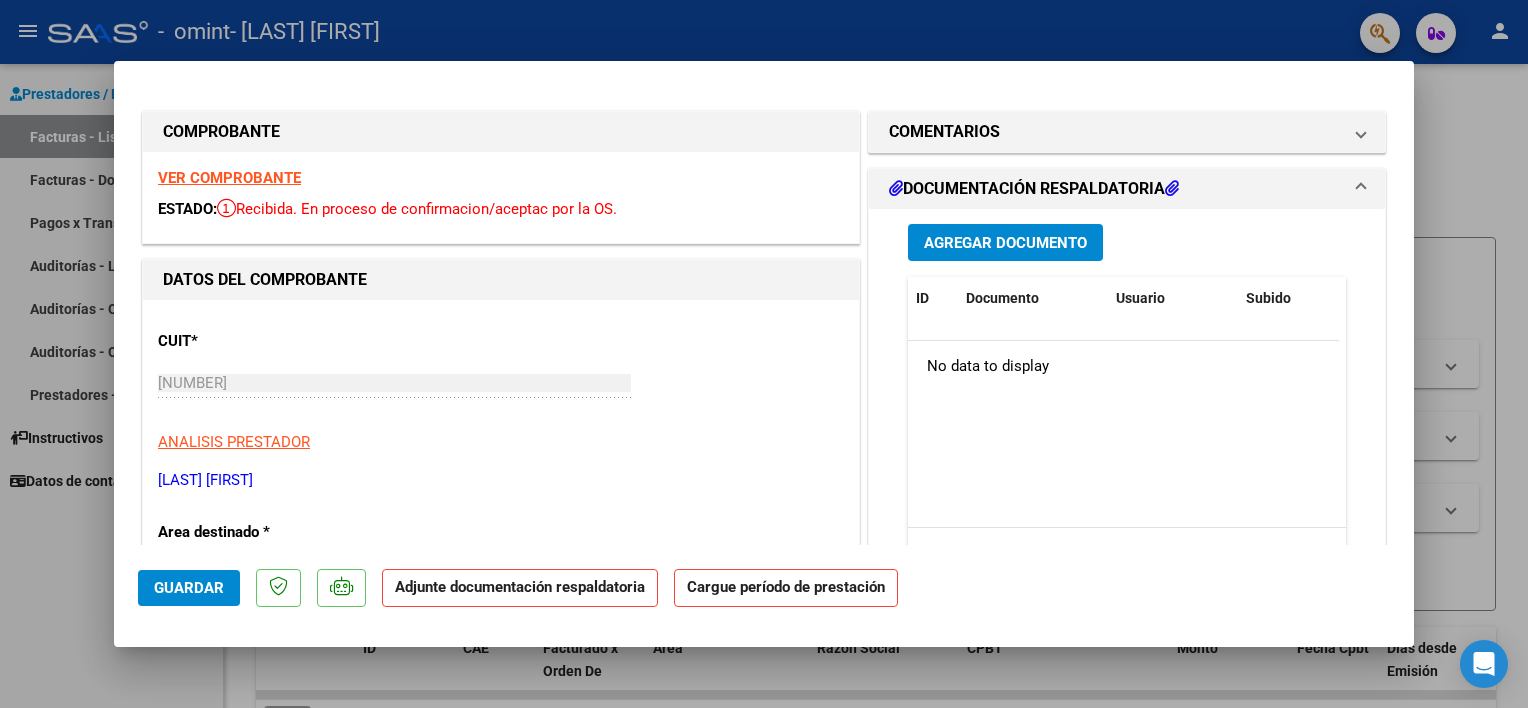 click on "Cargue período de prestación" 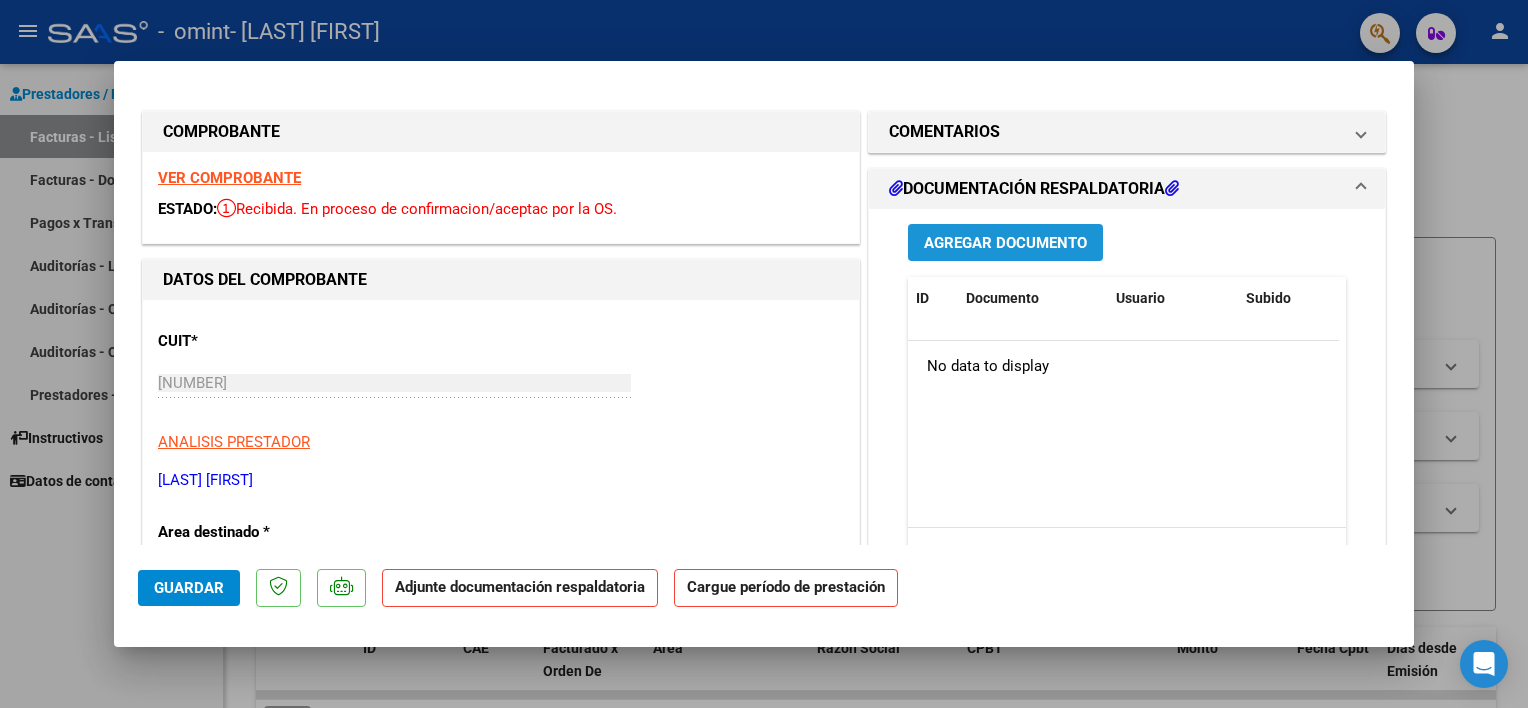 click on "Agregar Documento" at bounding box center [1005, 243] 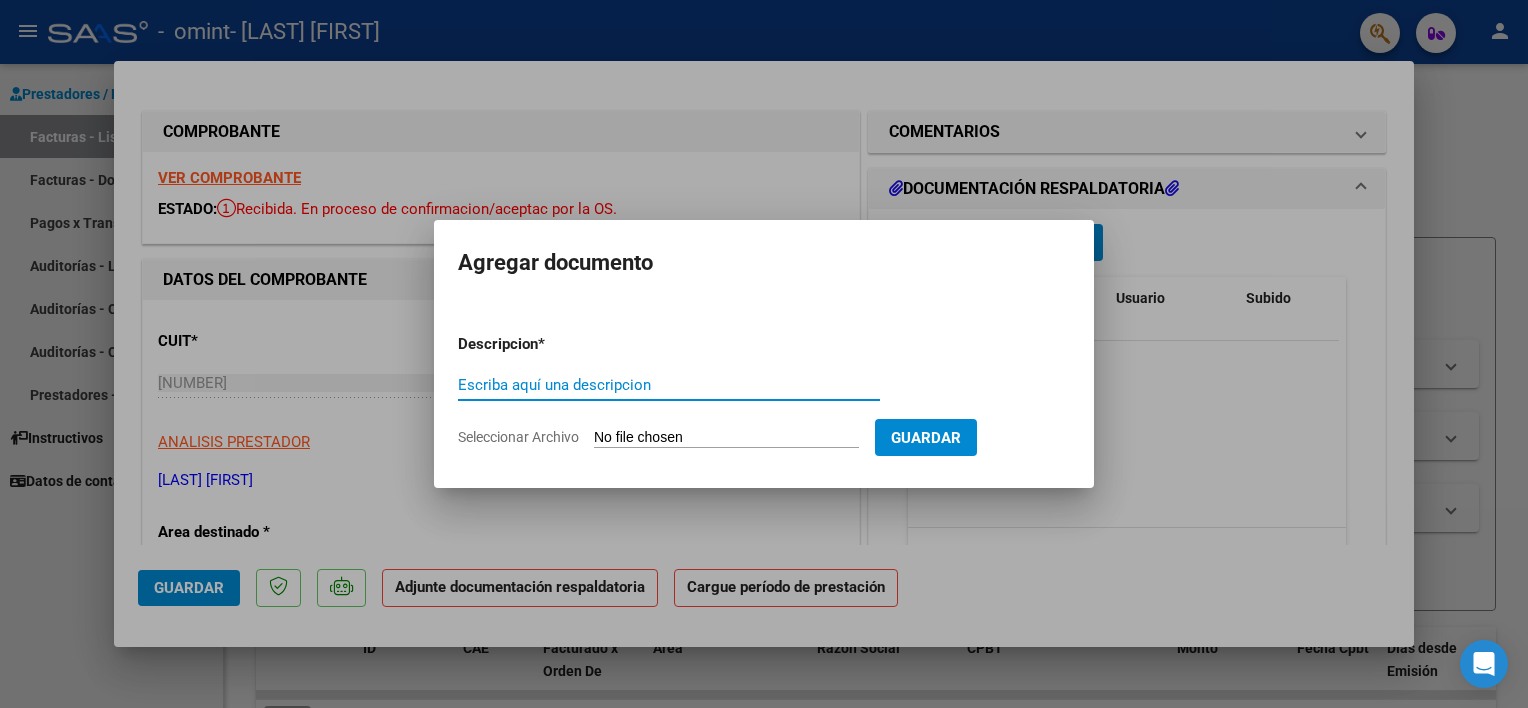 click on "Escriba aquí una descripcion" at bounding box center [669, 385] 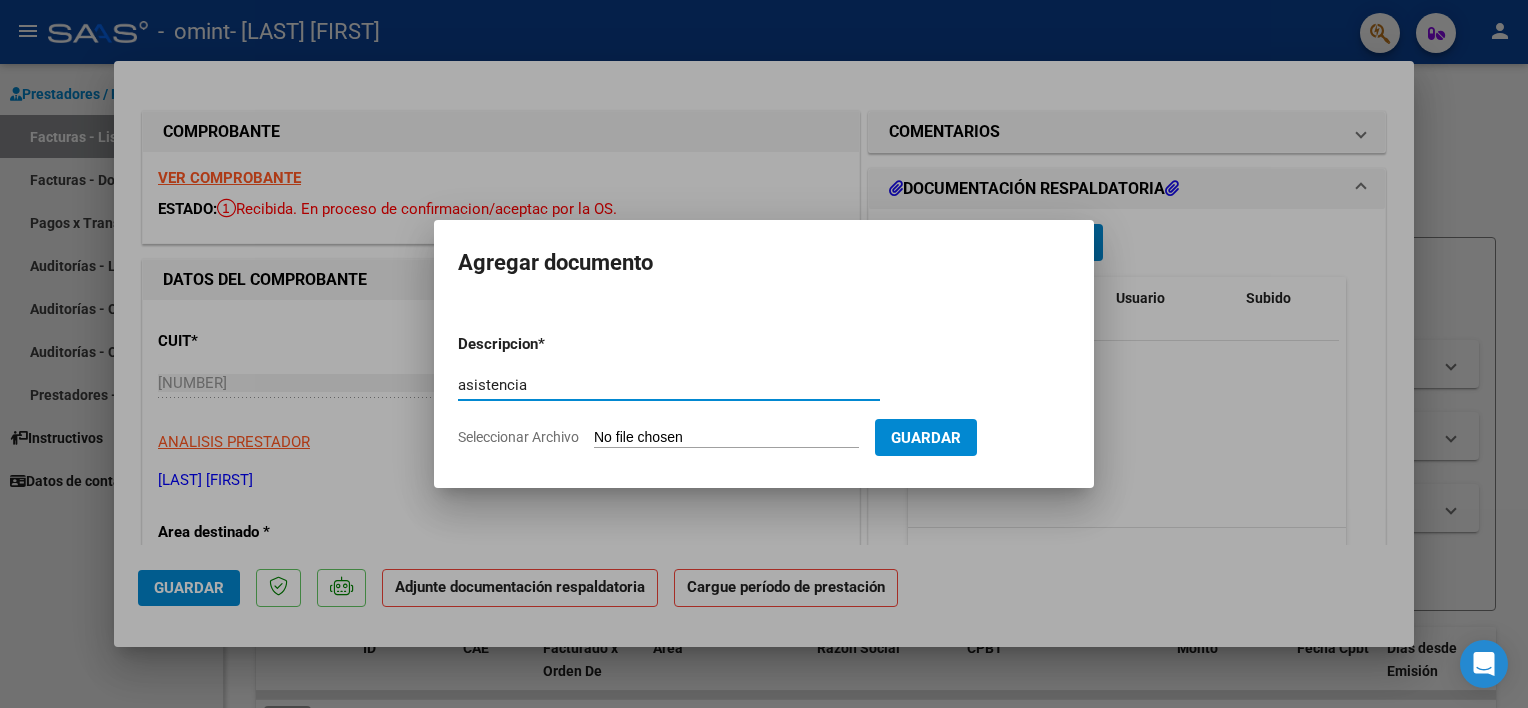 type on "asistencia" 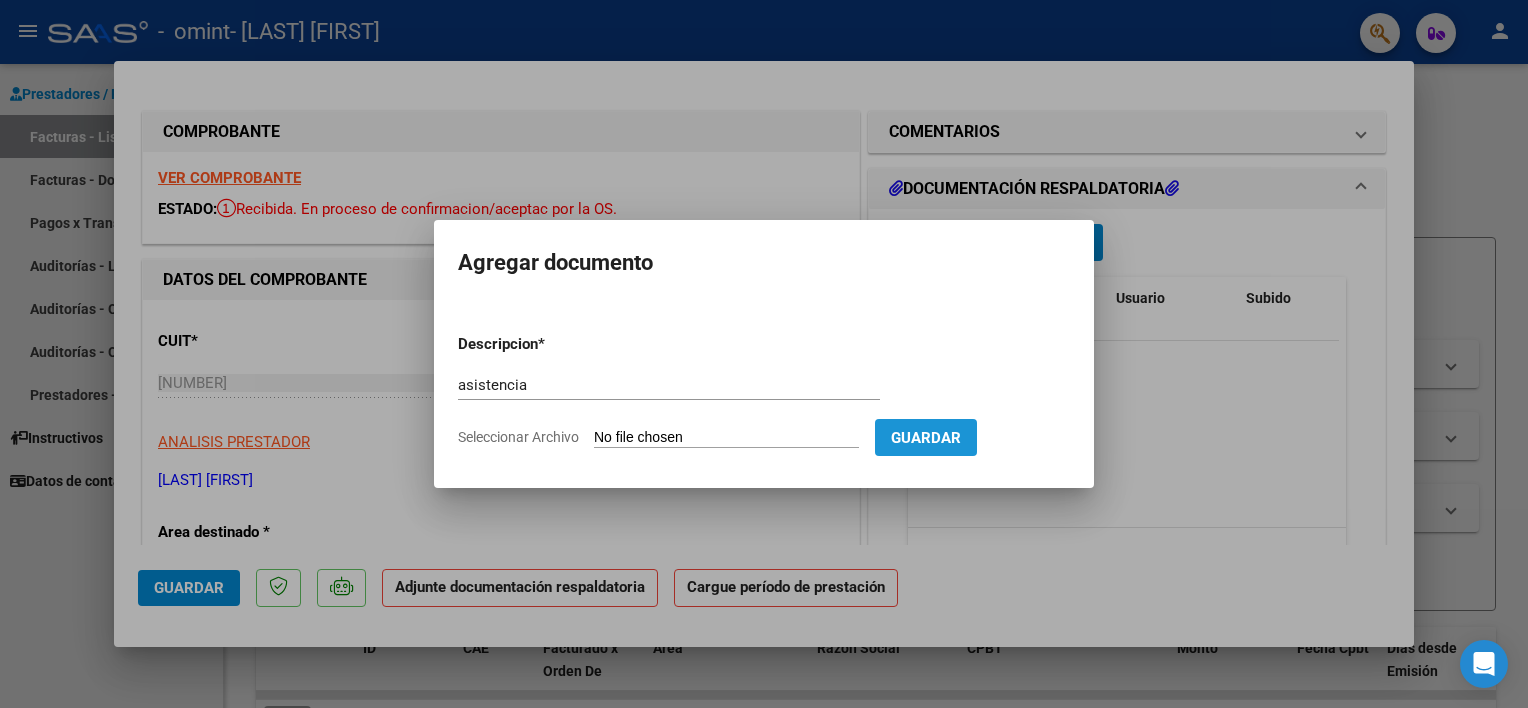 click on "Guardar" at bounding box center [926, 438] 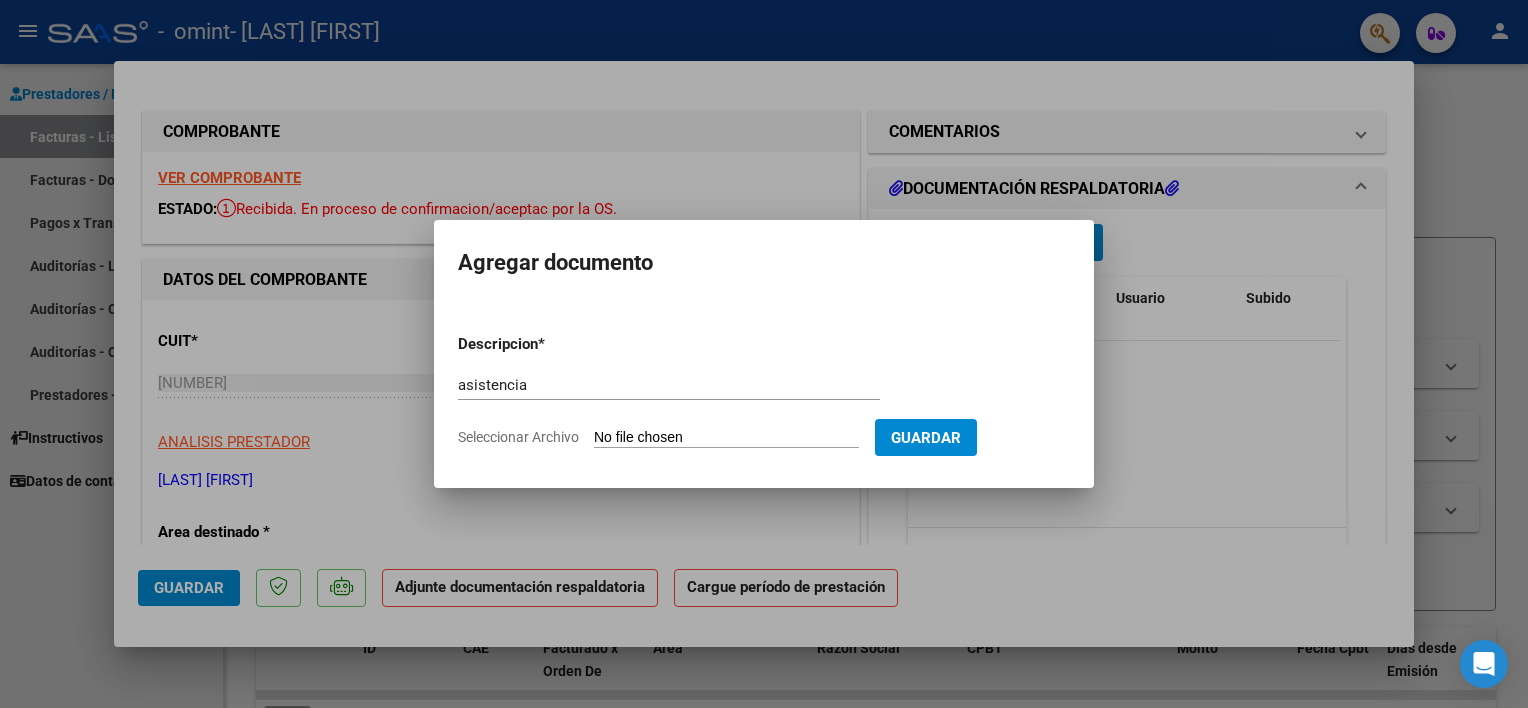 click on "Seleccionar Archivo" at bounding box center (726, 438) 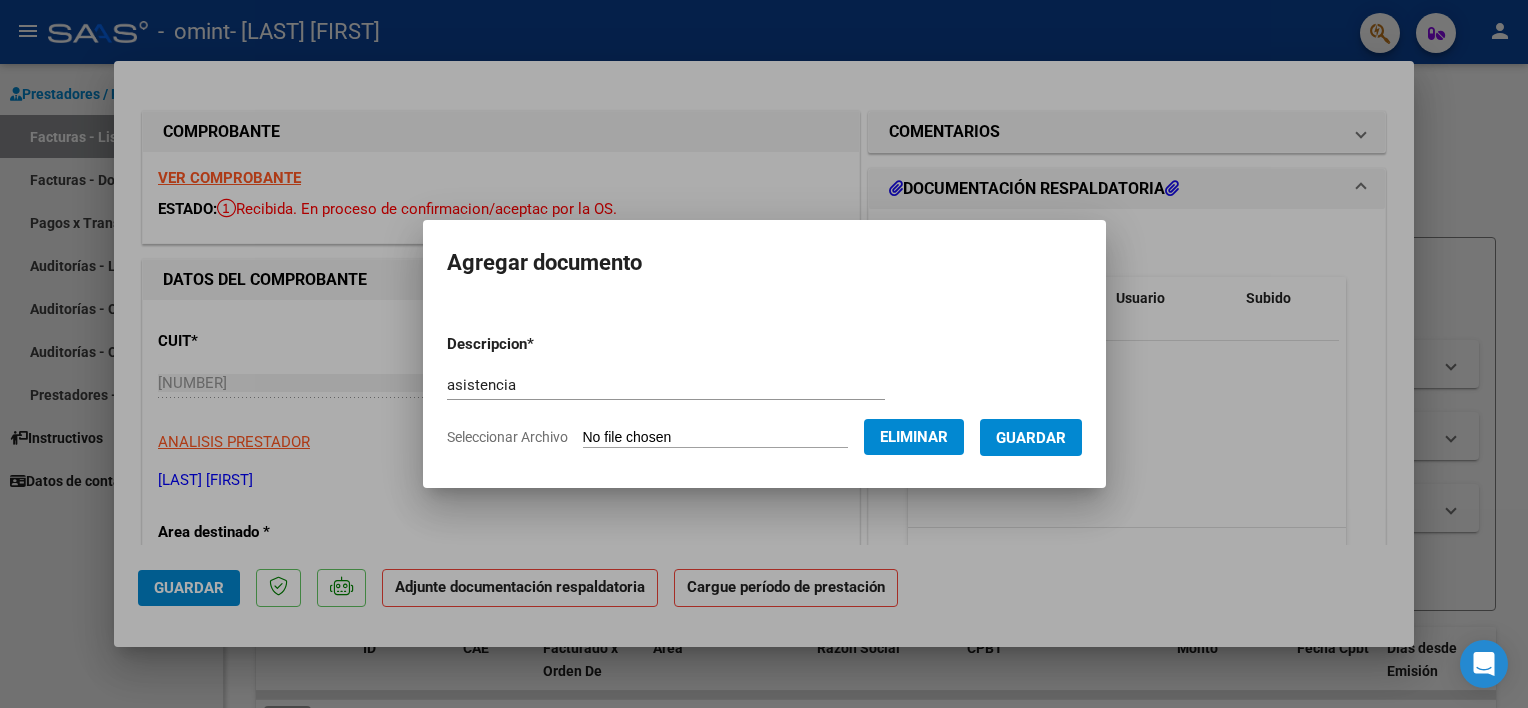click on "Guardar" at bounding box center [1031, 438] 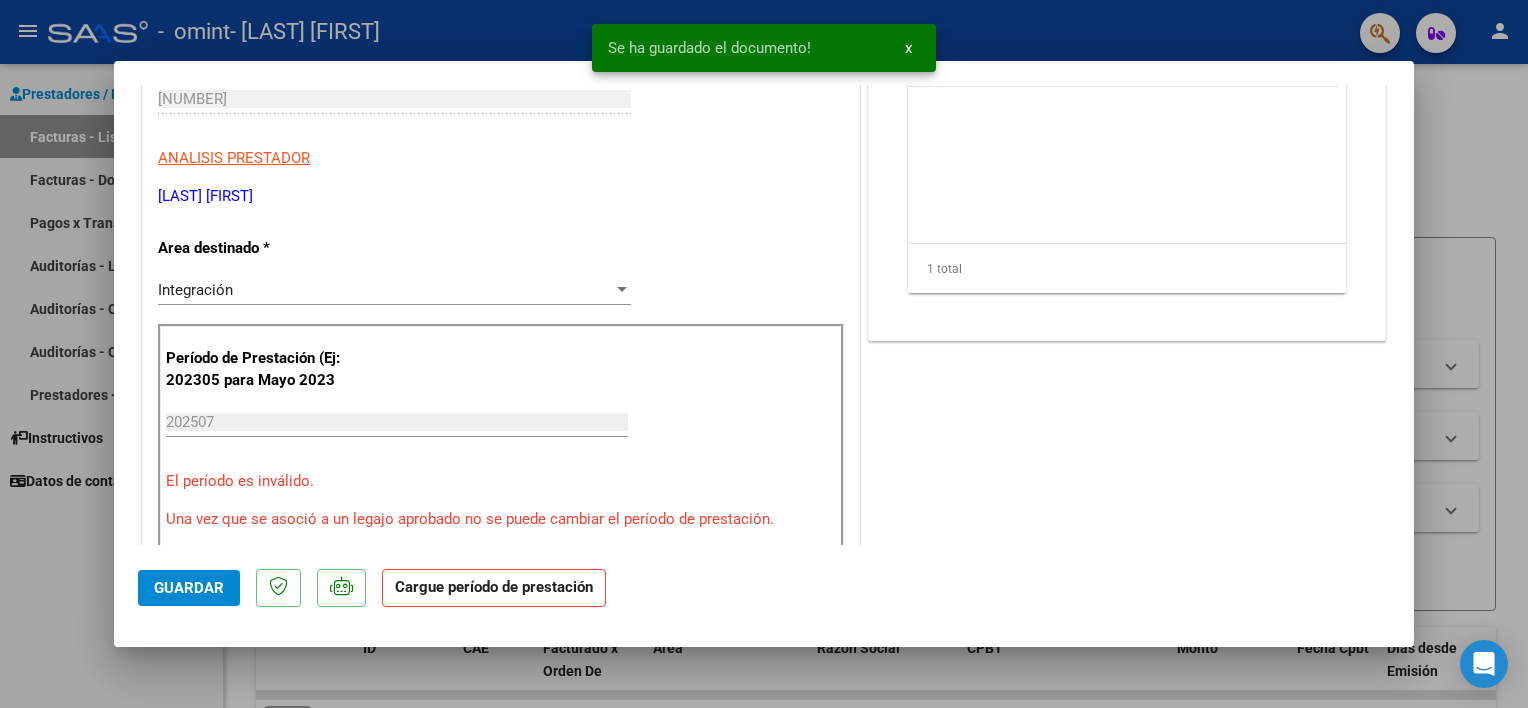 scroll, scrollTop: 300, scrollLeft: 0, axis: vertical 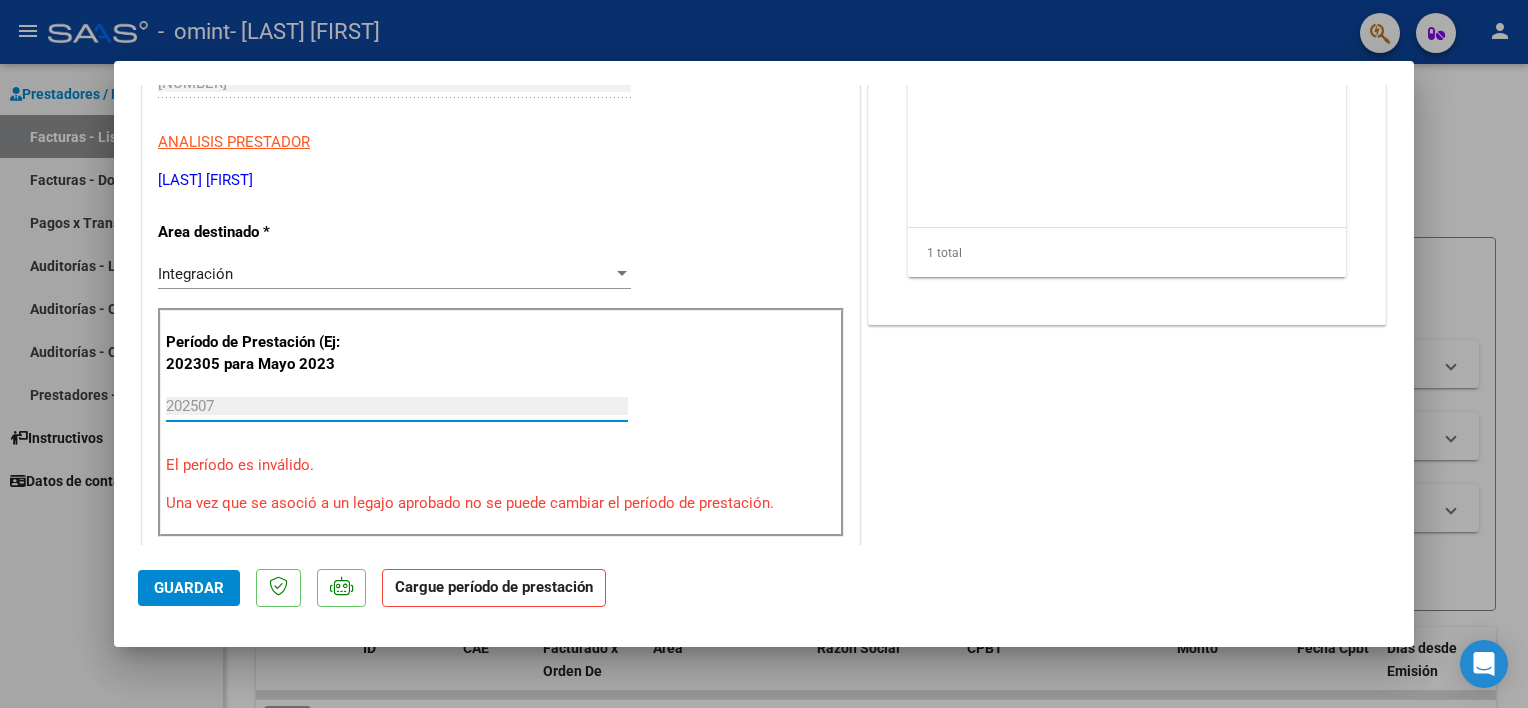 click on "202507" at bounding box center [397, 406] 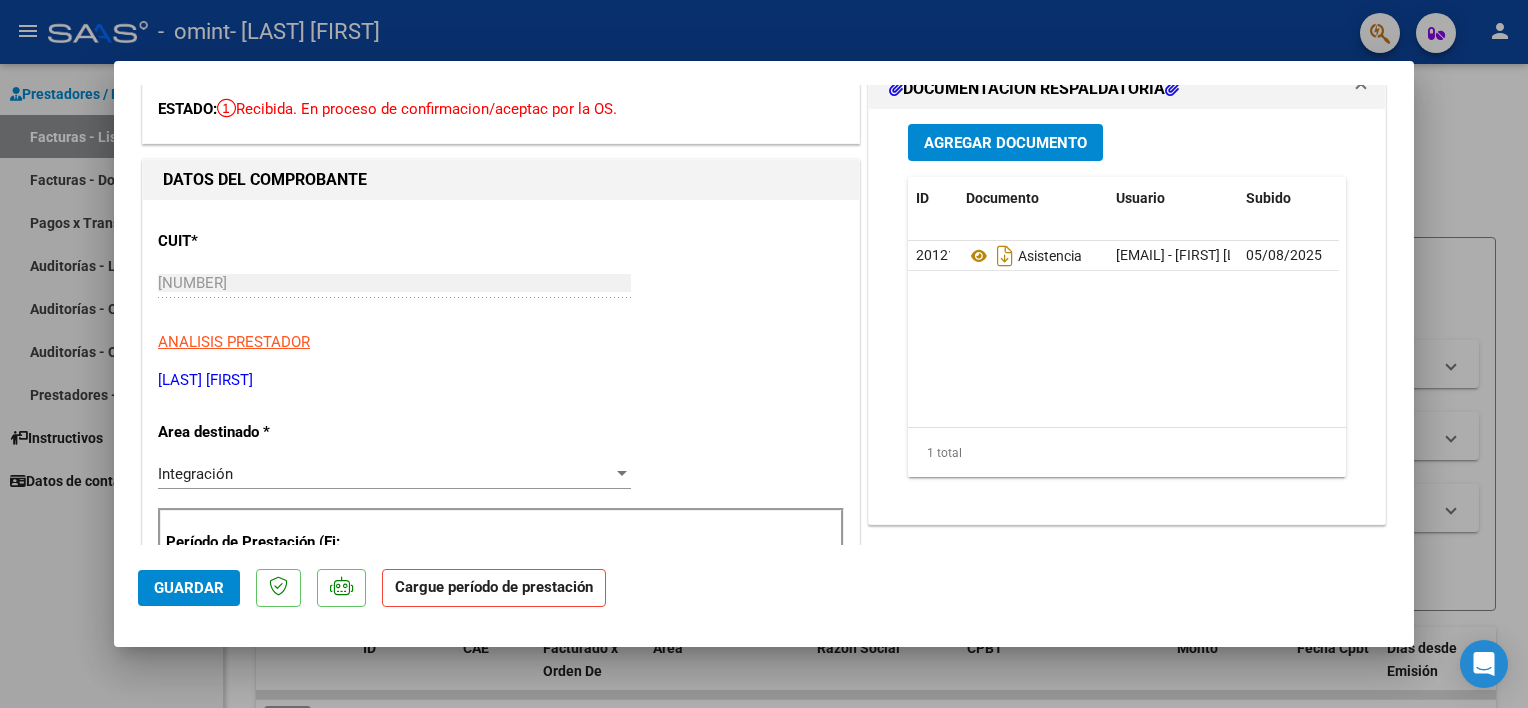 scroll, scrollTop: 0, scrollLeft: 0, axis: both 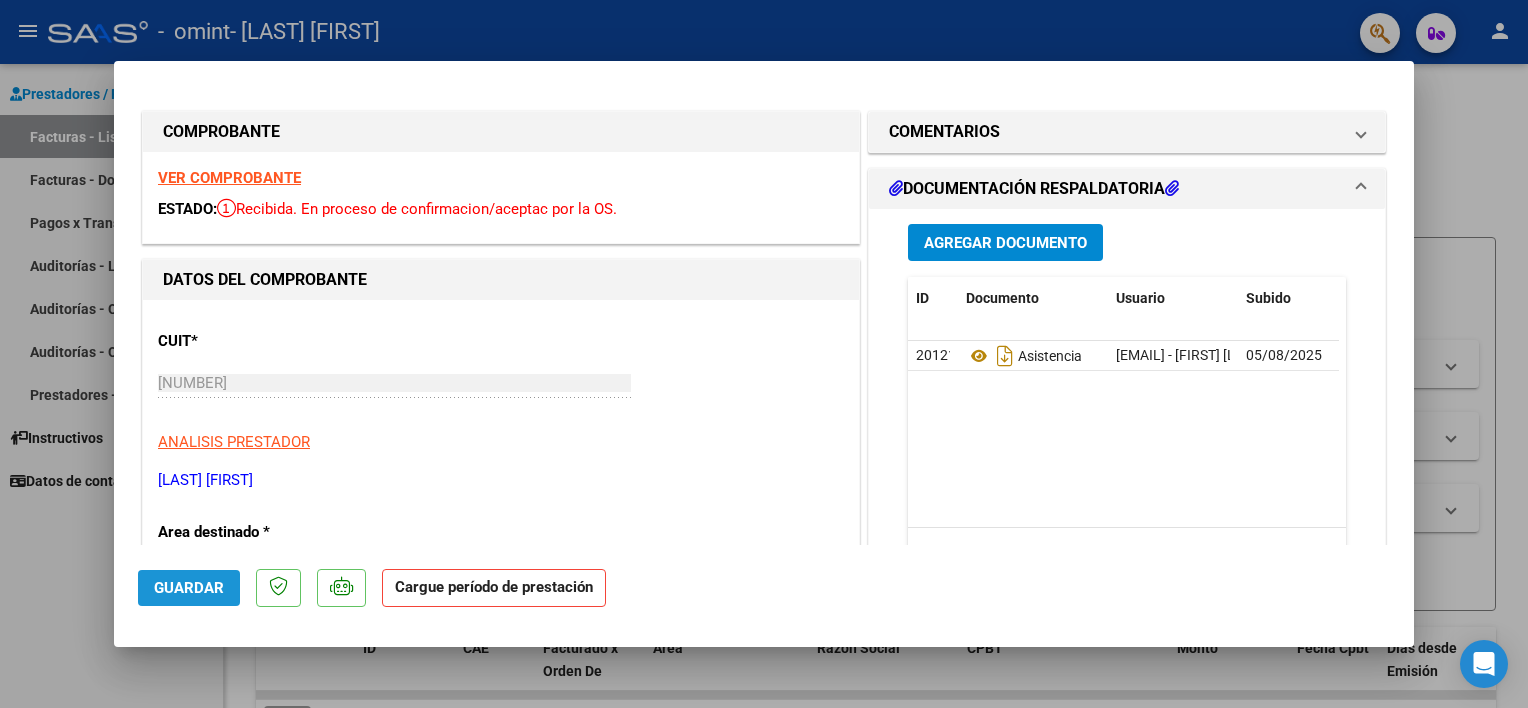 click on "Guardar" 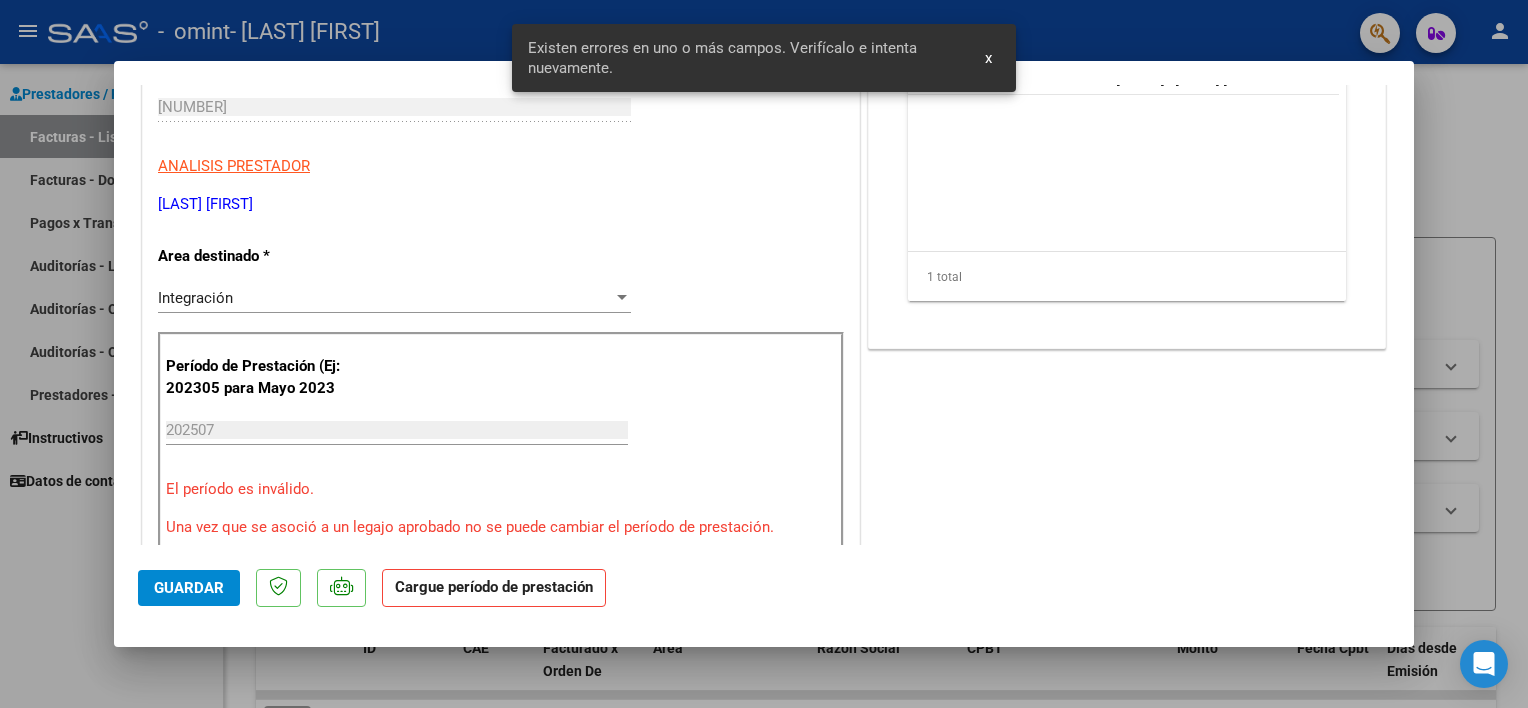 scroll, scrollTop: 368, scrollLeft: 0, axis: vertical 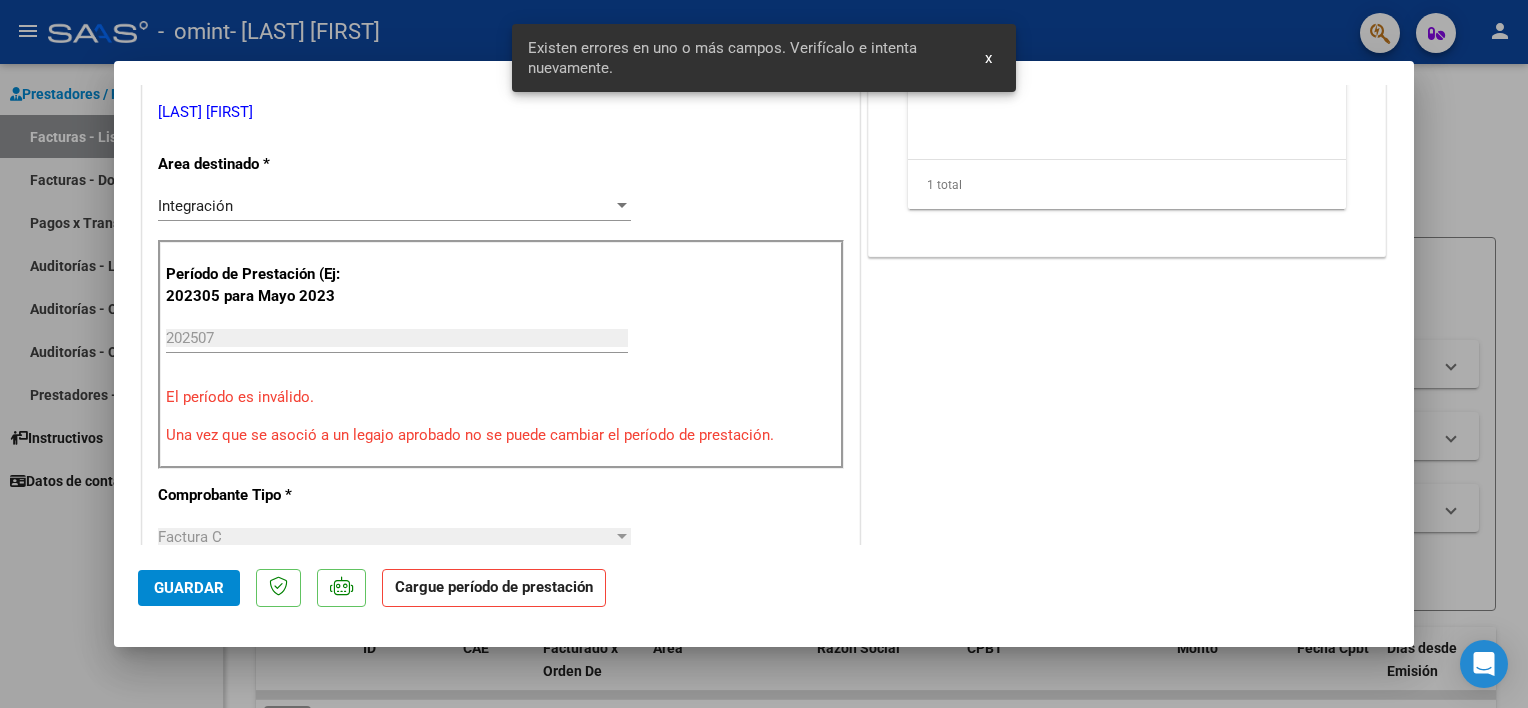 click on "202507 Ingrese el Período de Prestación como indica el ejemplo" at bounding box center [397, 338] 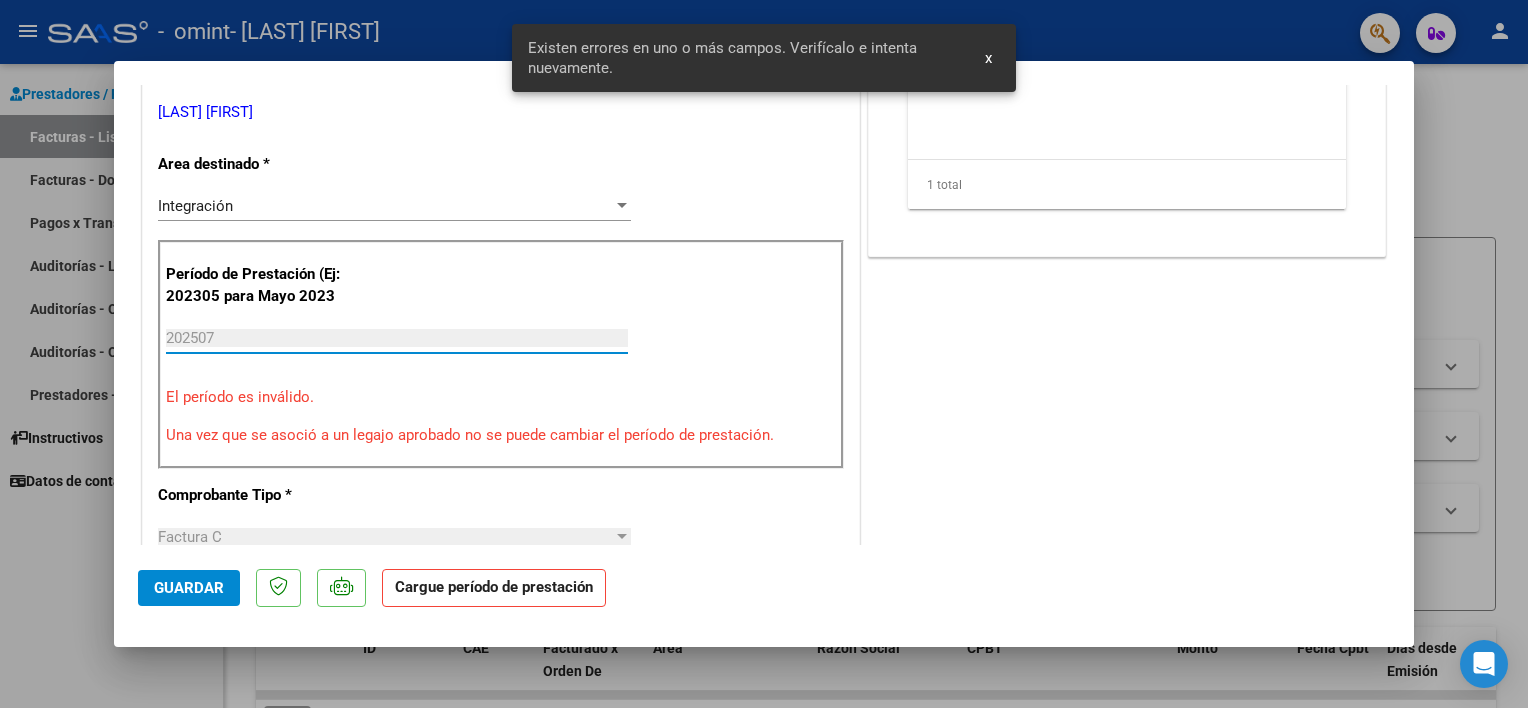 click on "202507" at bounding box center [397, 338] 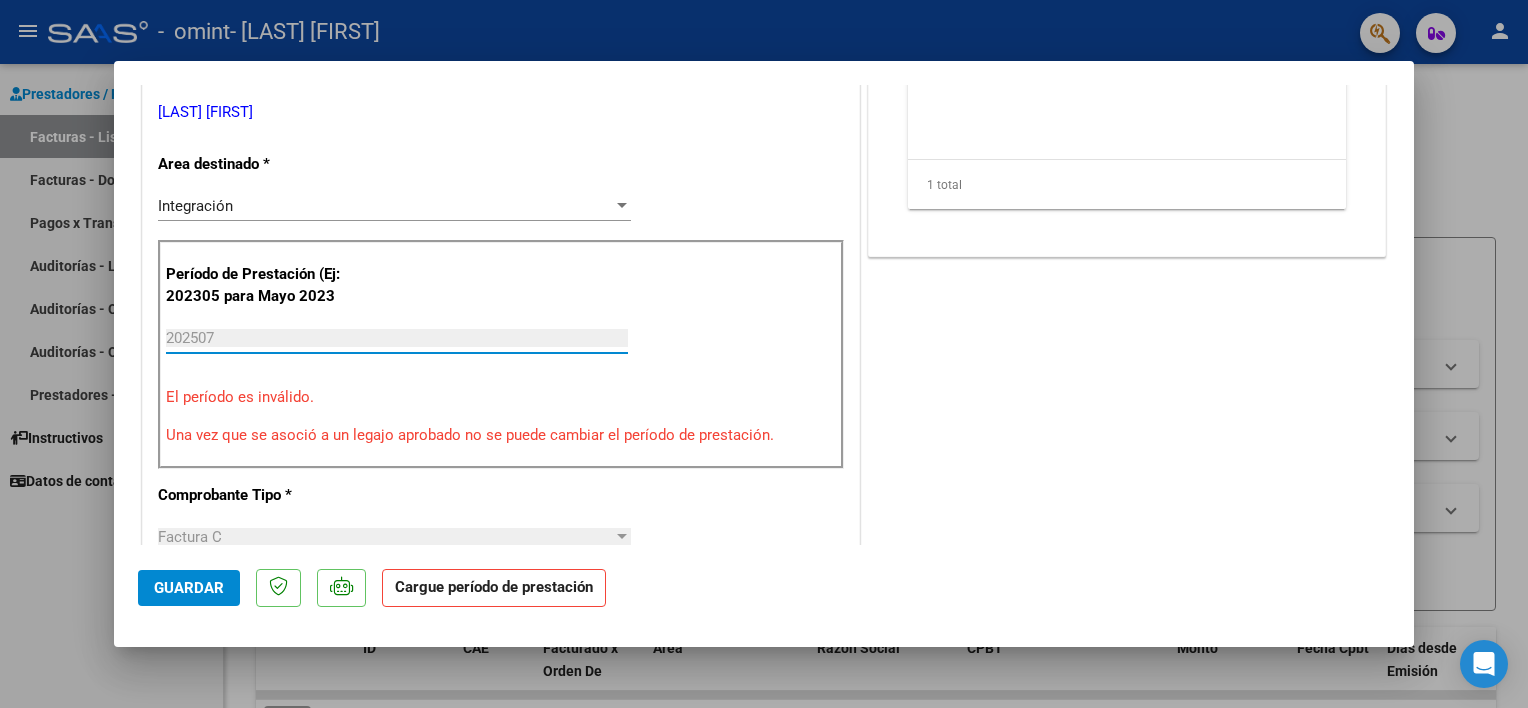 click on "202507" at bounding box center (397, 338) 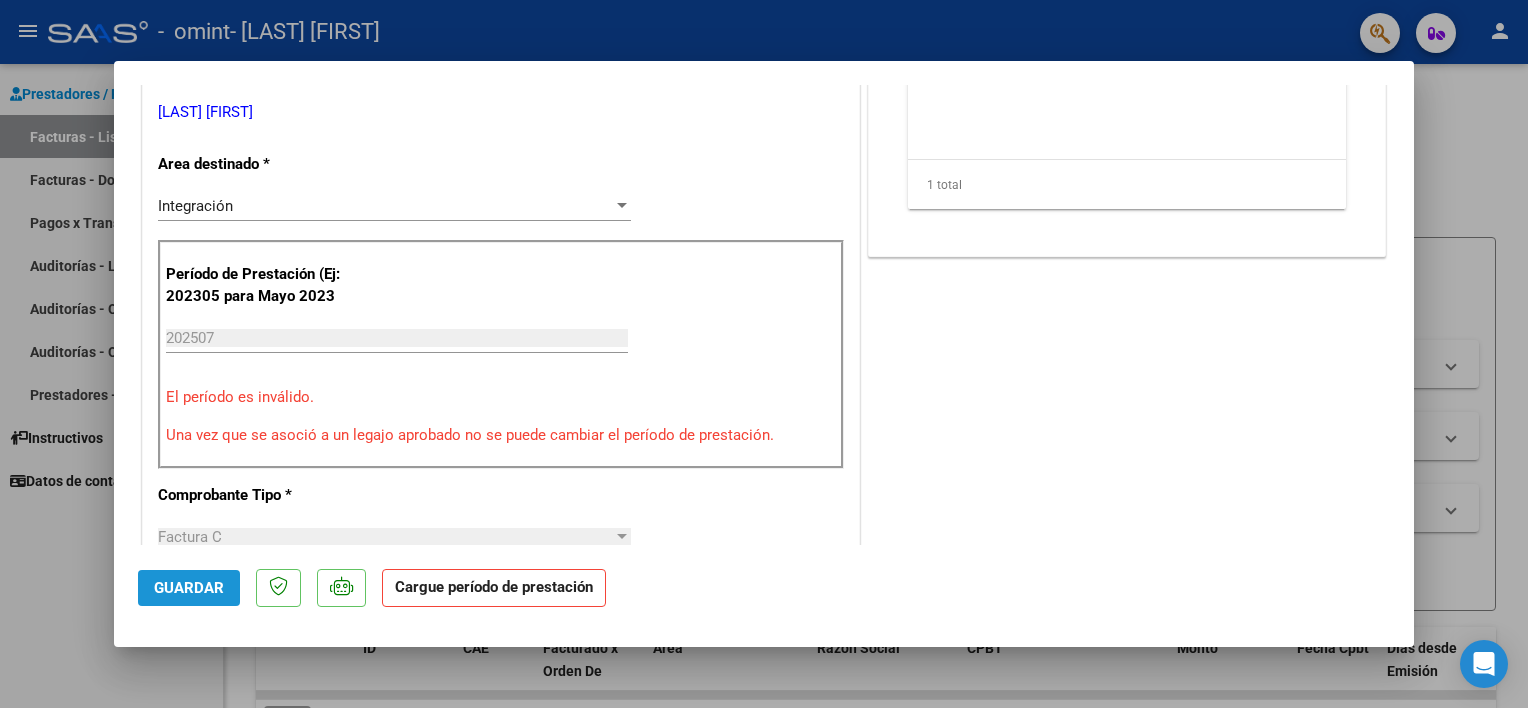 click on "Guardar" 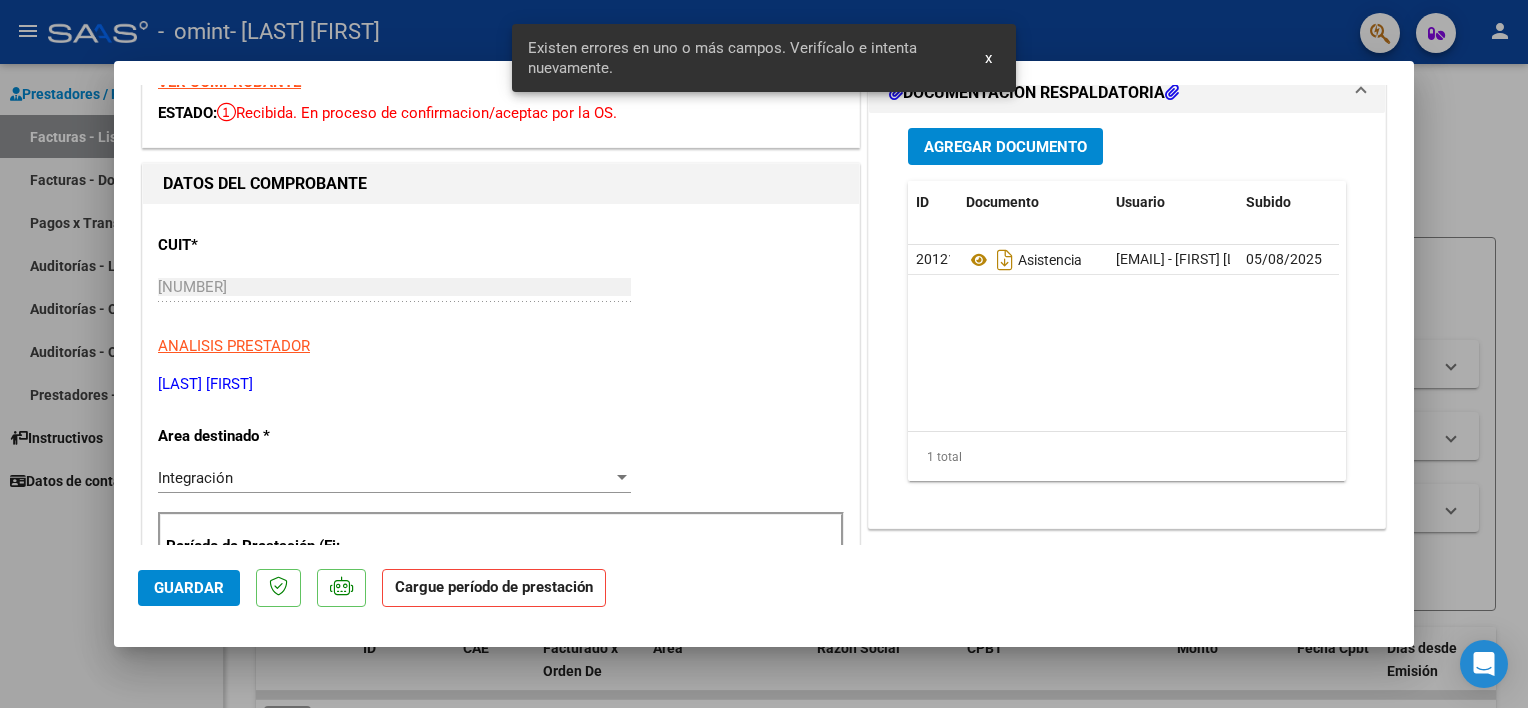 scroll, scrollTop: 0, scrollLeft: 0, axis: both 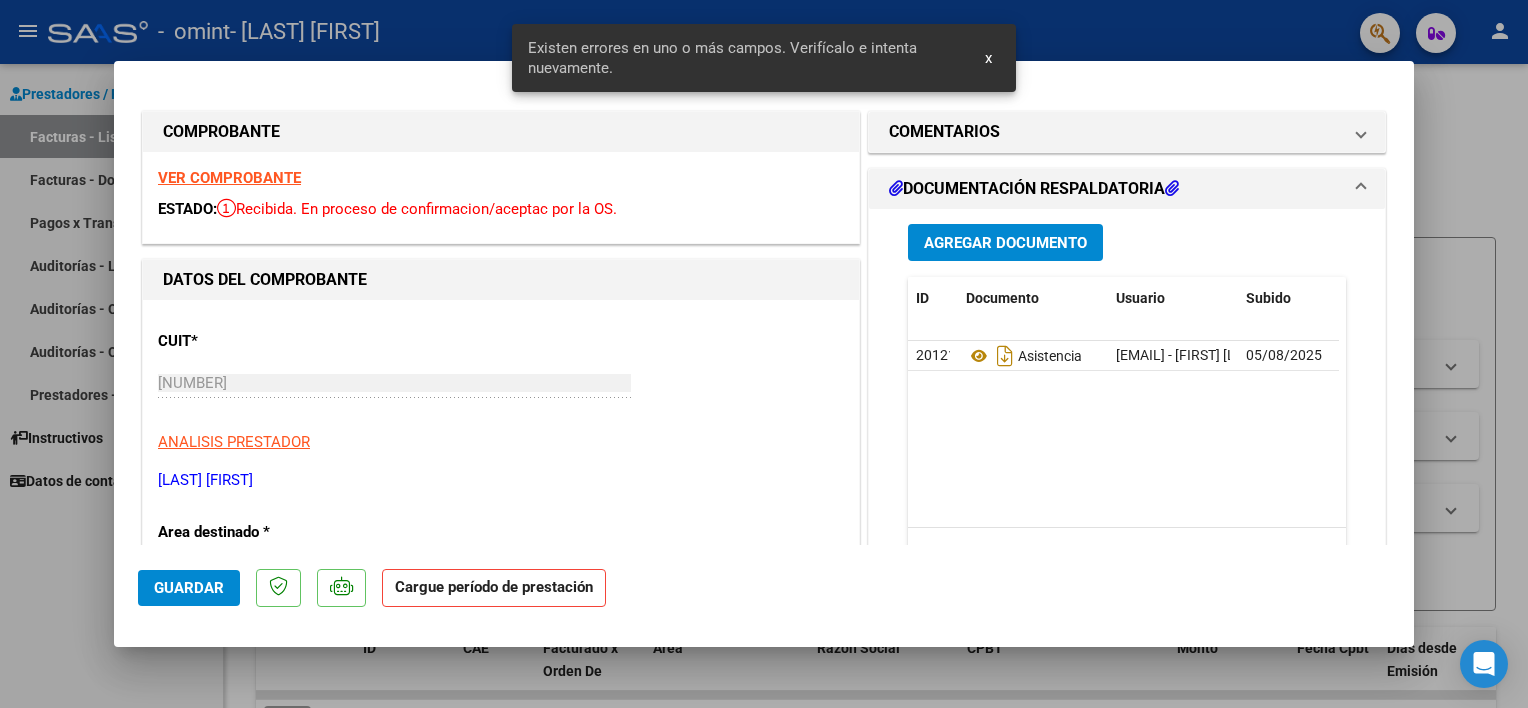 click on "Agregar Documento" at bounding box center (1005, 243) 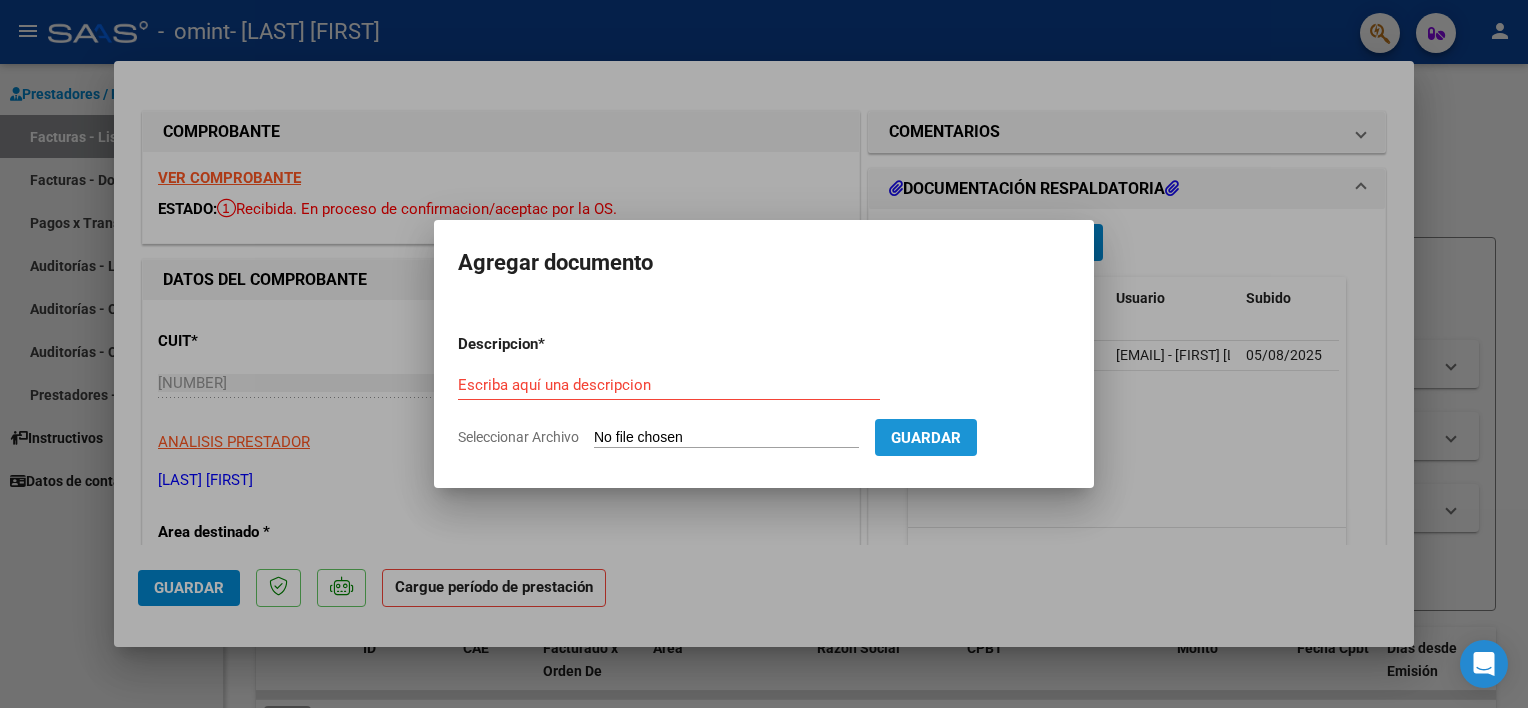 click on "Guardar" at bounding box center [926, 437] 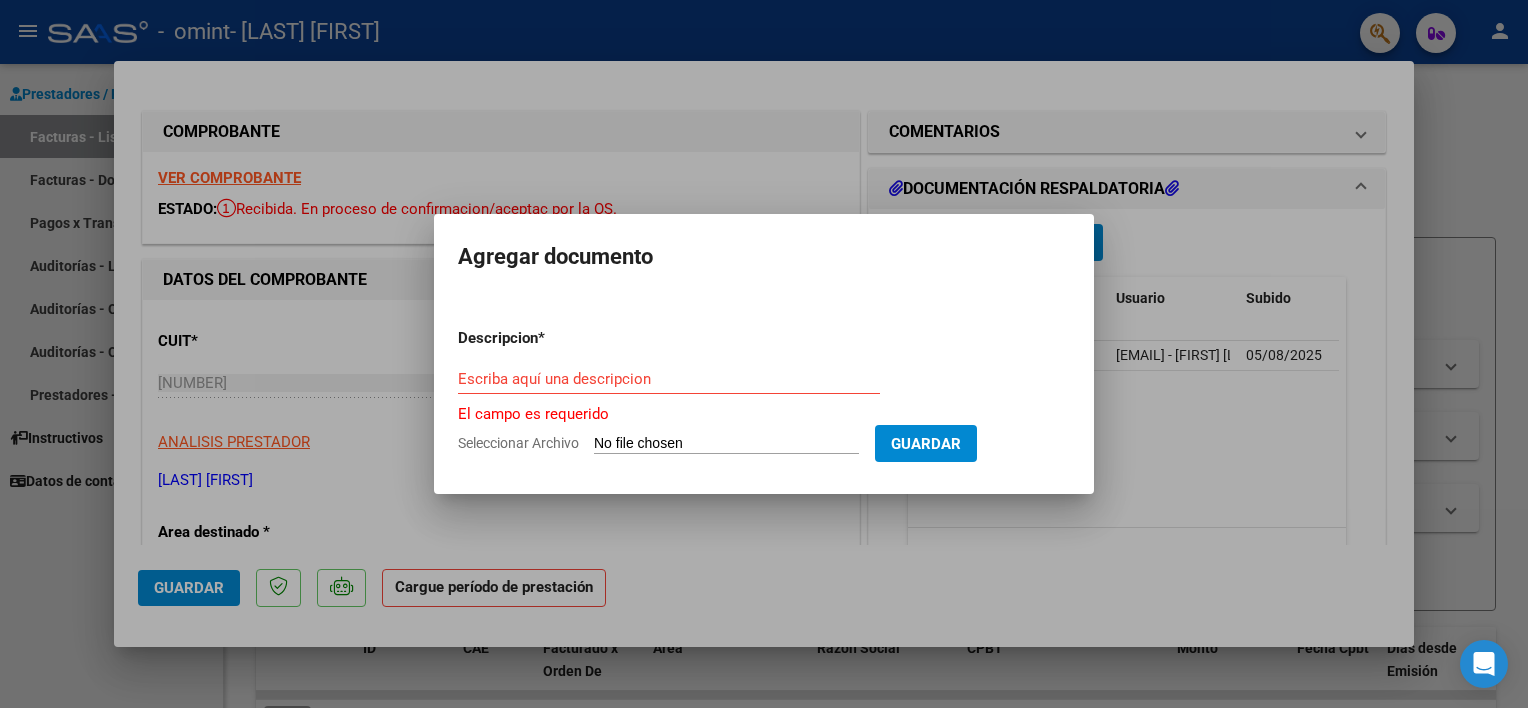 click at bounding box center [764, 354] 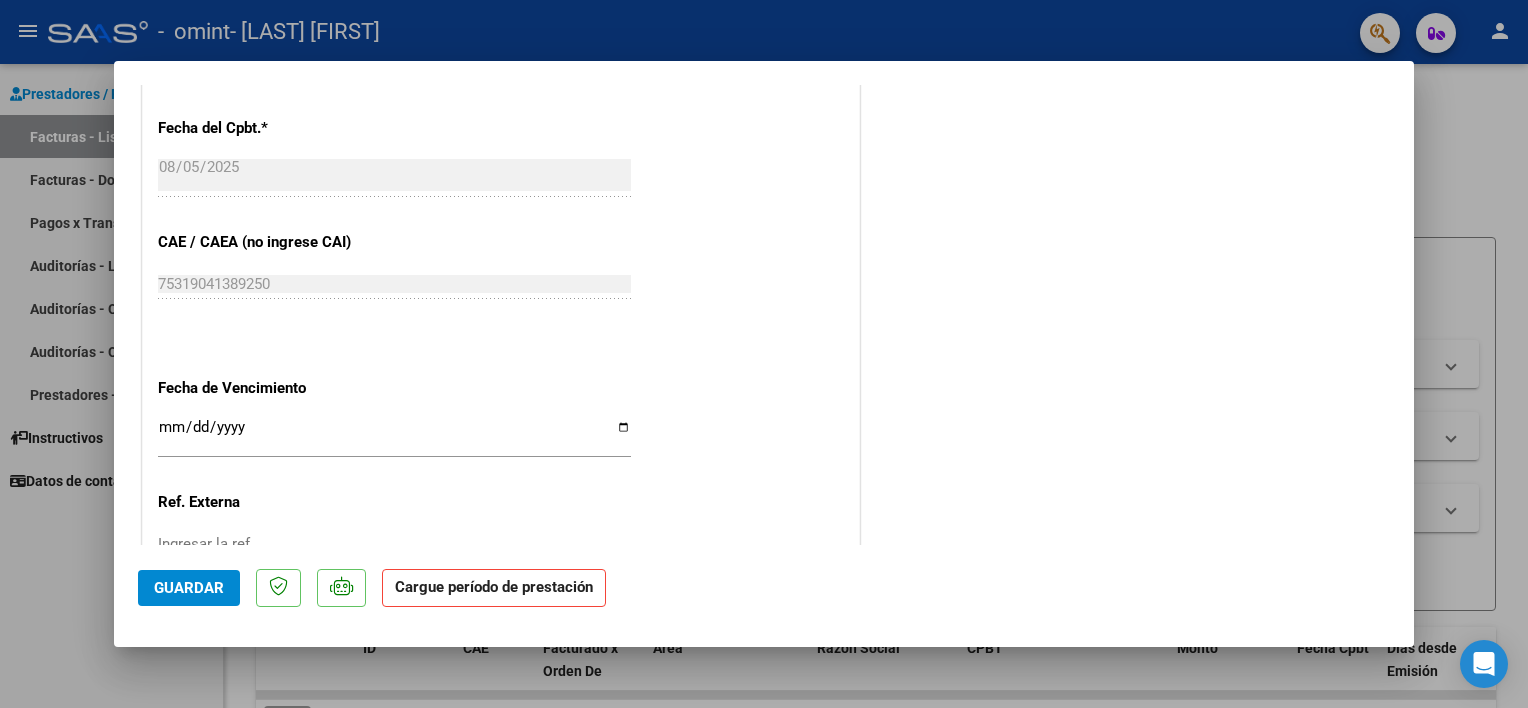 scroll, scrollTop: 1292, scrollLeft: 0, axis: vertical 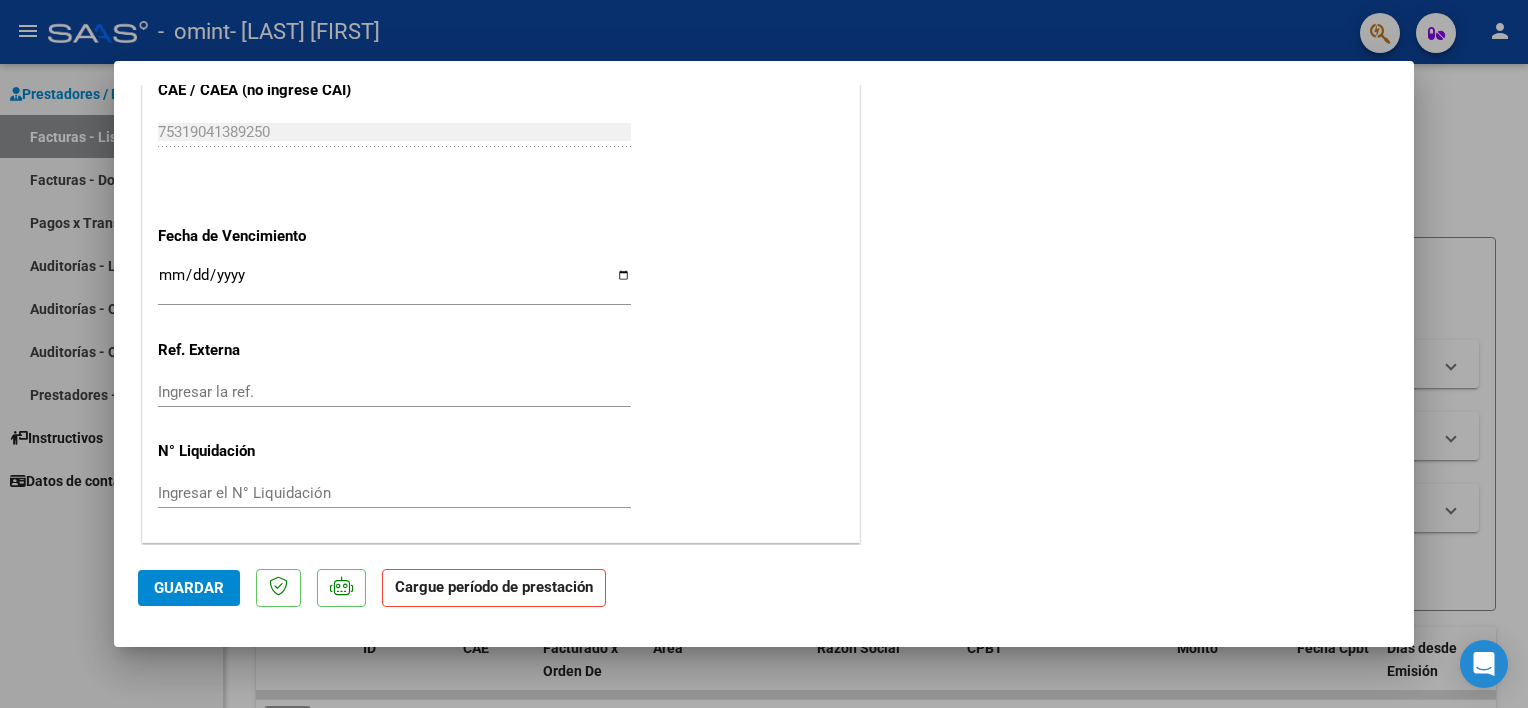 click on "Cargue período de prestación" 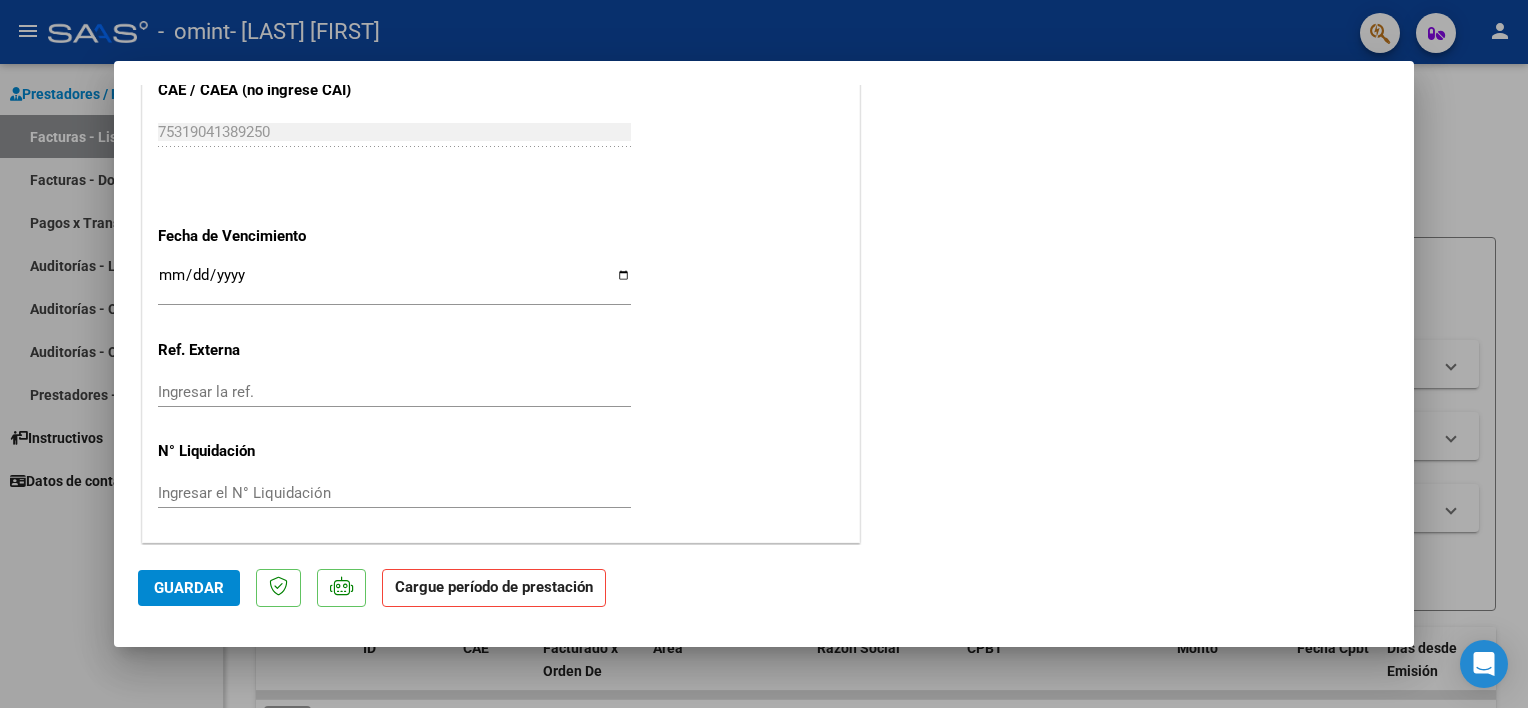 click on "Guardar" 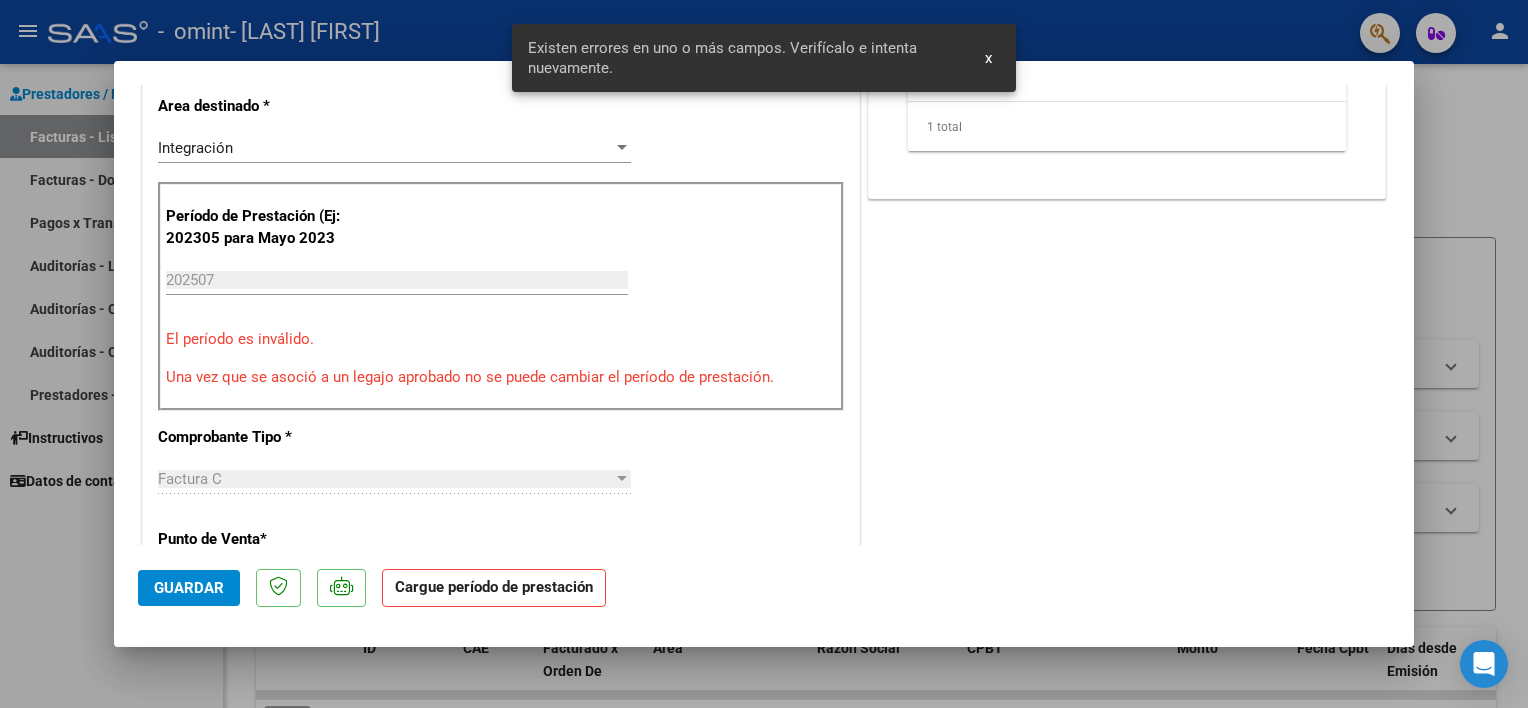 scroll, scrollTop: 368, scrollLeft: 0, axis: vertical 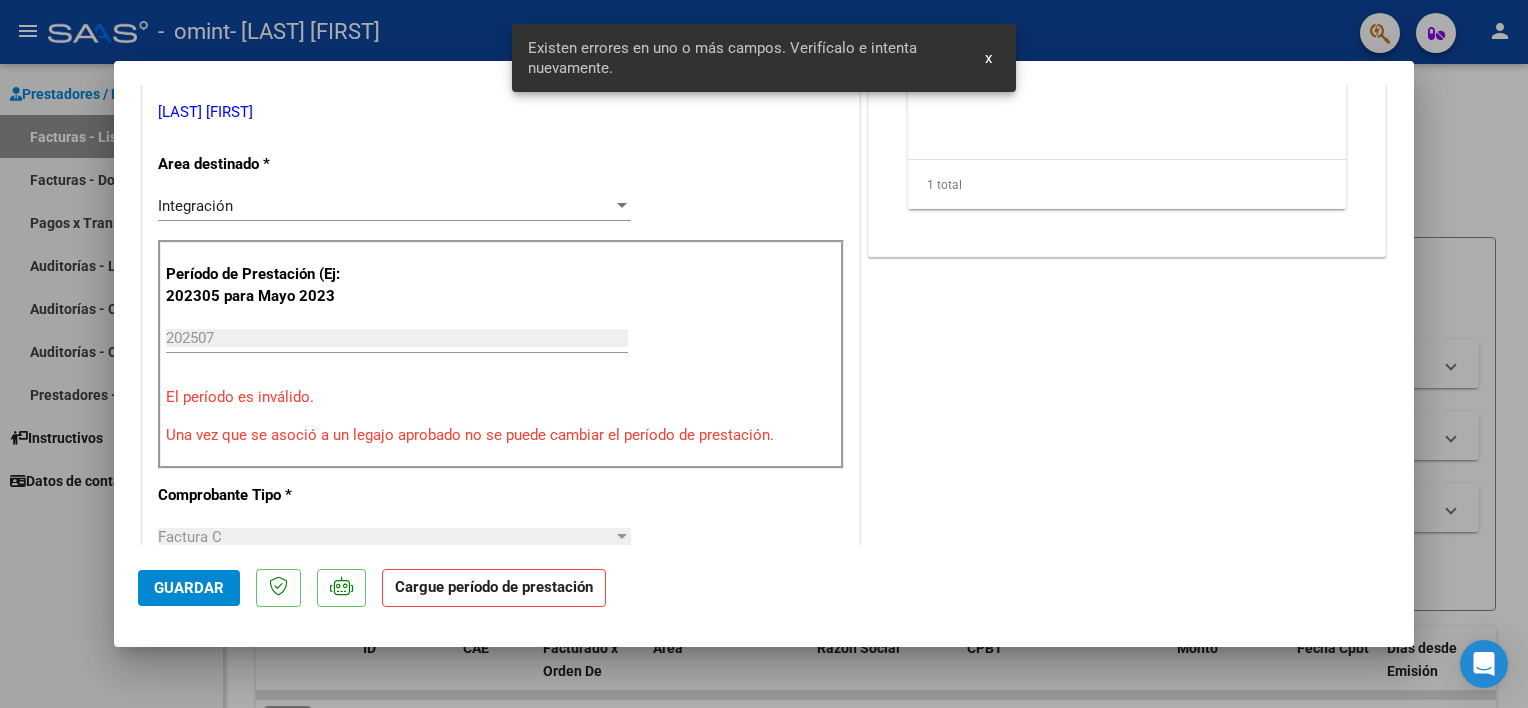 click at bounding box center [764, 354] 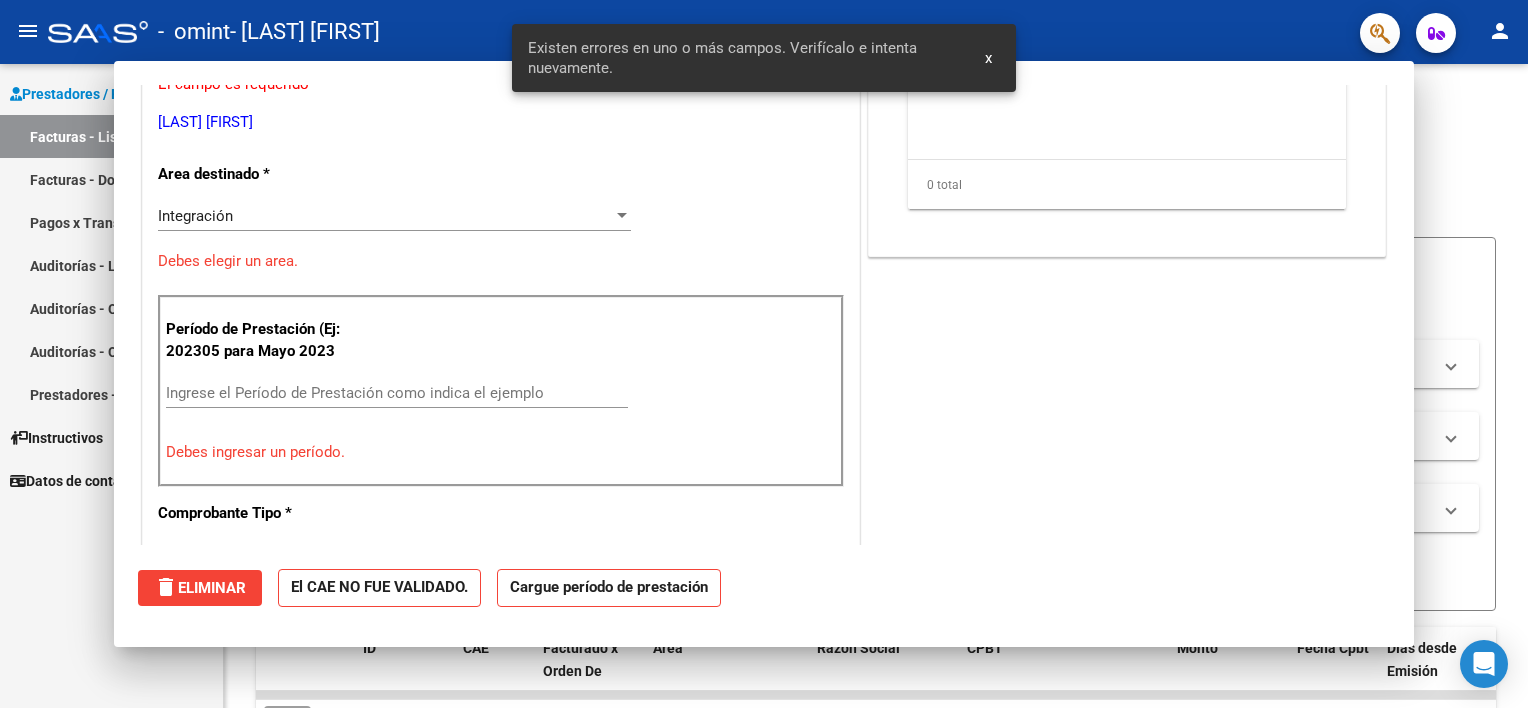 scroll, scrollTop: 0, scrollLeft: 0, axis: both 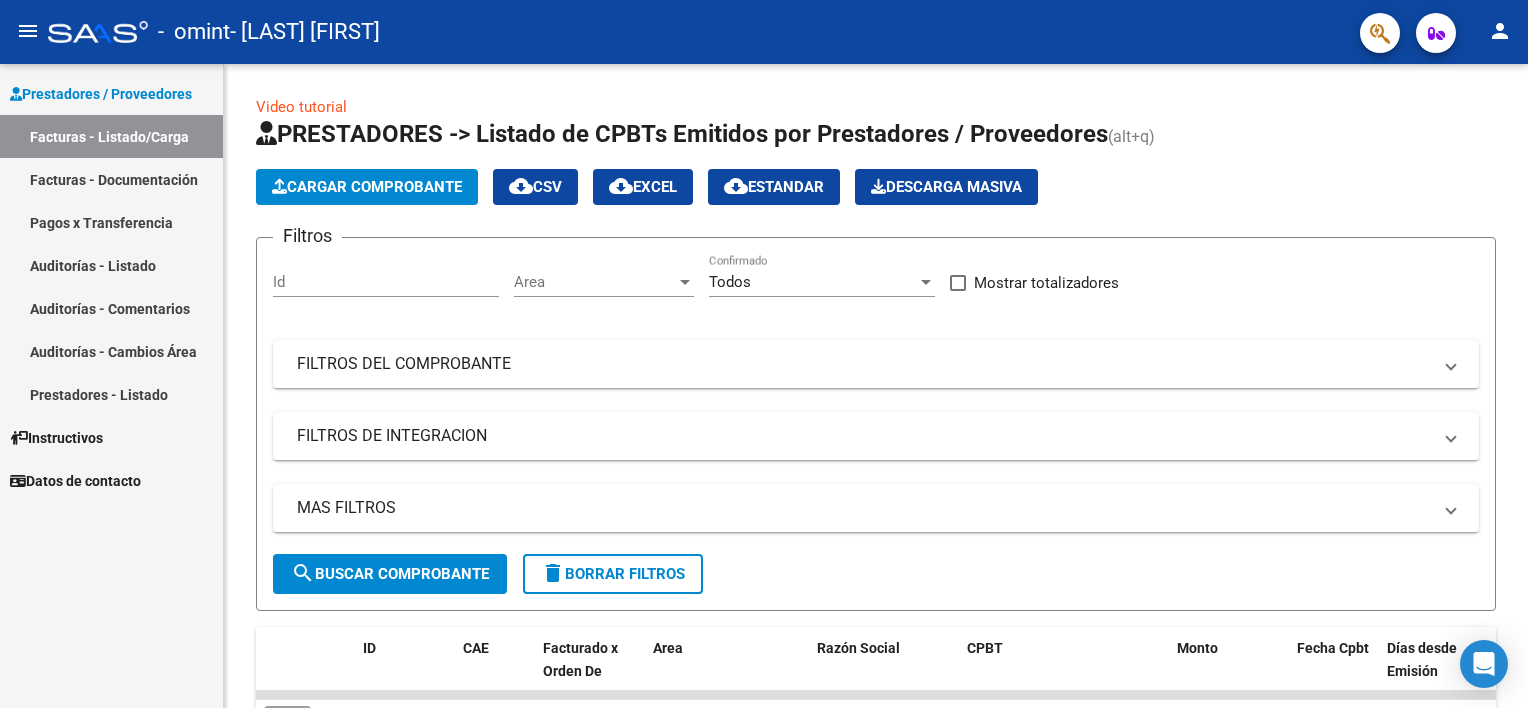 click on "Facturas - Documentación" at bounding box center (111, 179) 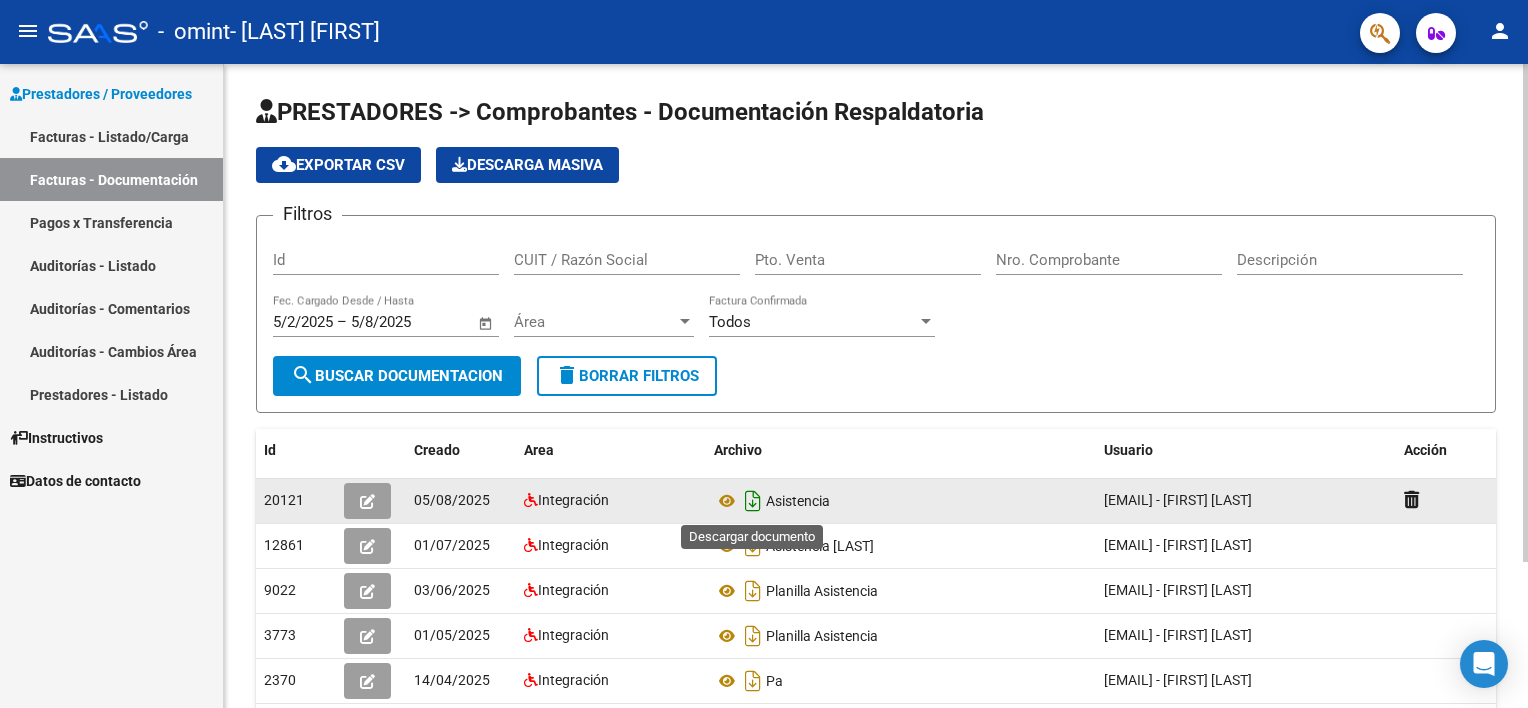 click 